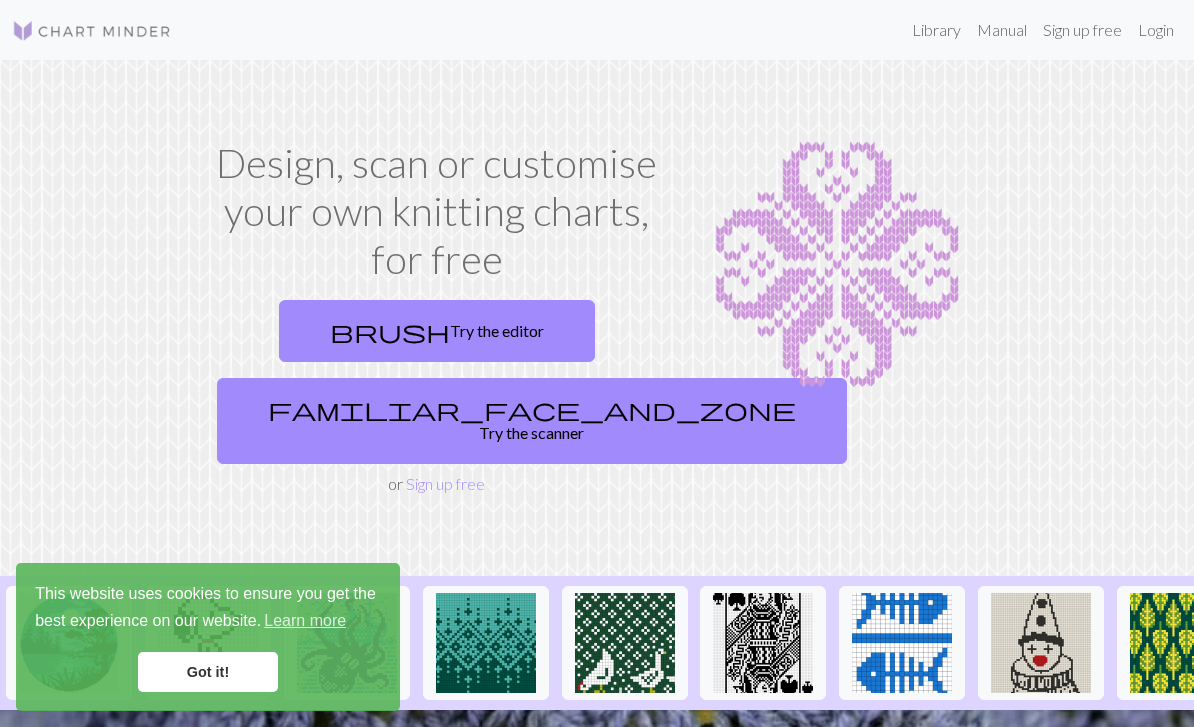 scroll, scrollTop: 0, scrollLeft: 0, axis: both 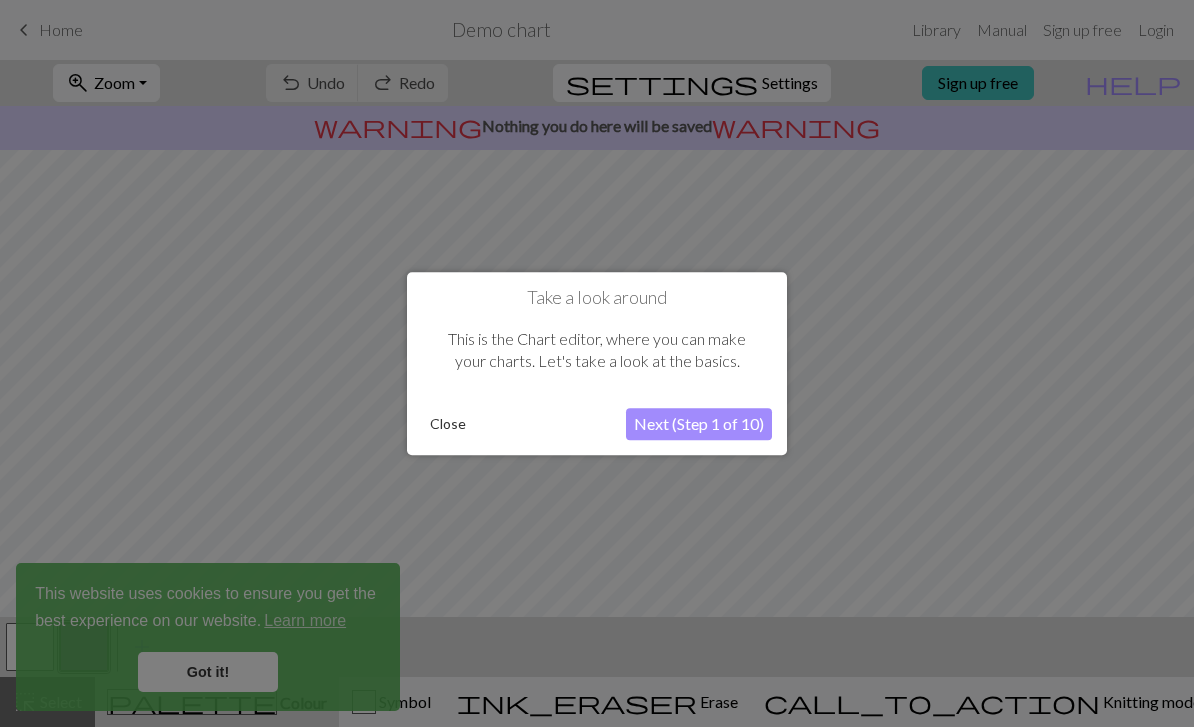 click on "Next (Step 1 of 10)" at bounding box center [699, 424] 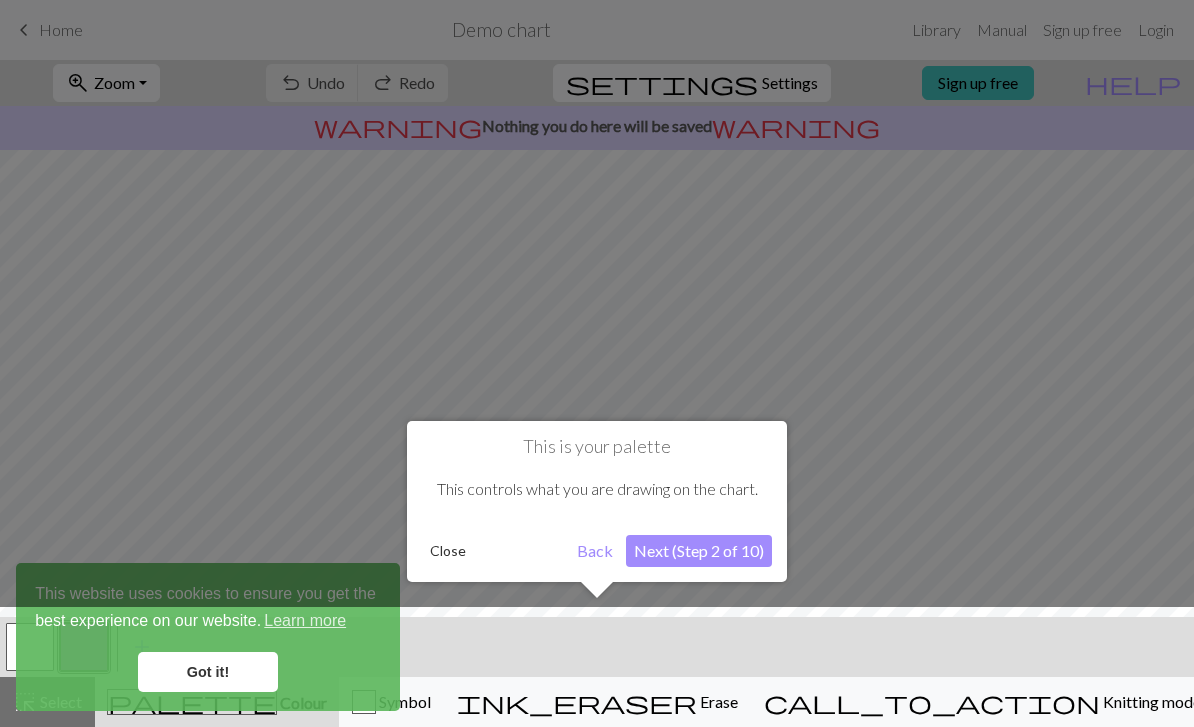 click on "Back" at bounding box center (595, 551) 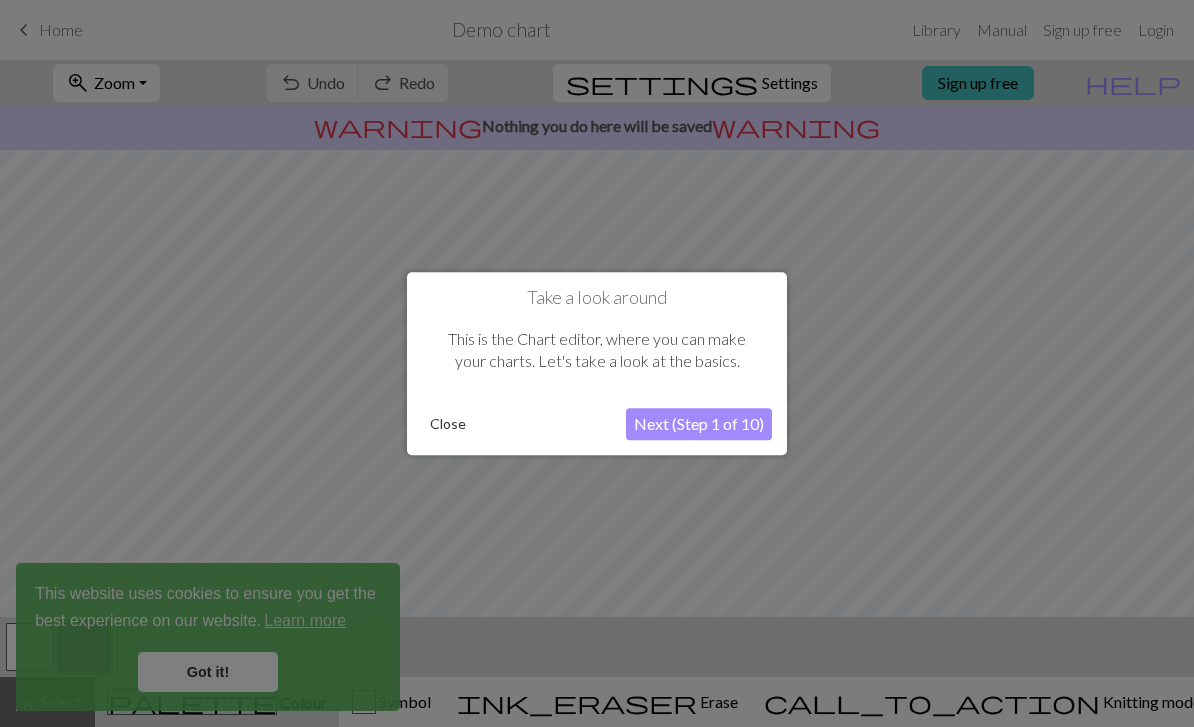 click on "Next (Step 1 of 10)" at bounding box center (699, 424) 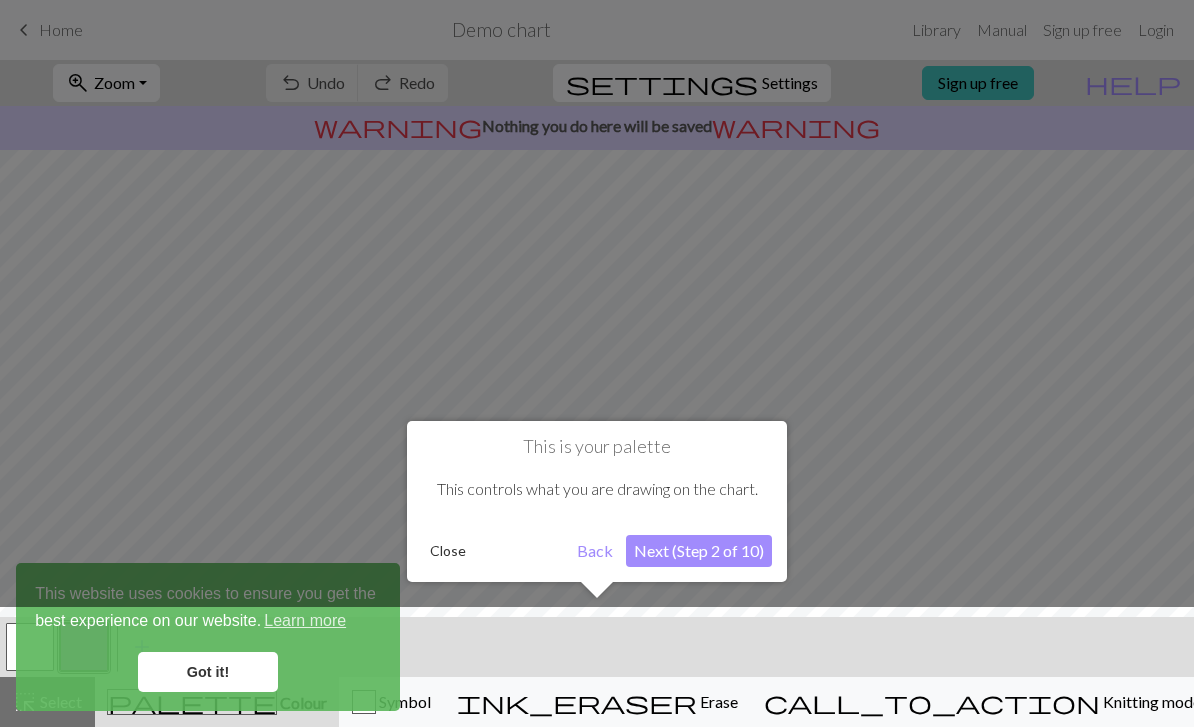 click on "Next (Step 2 of 10)" at bounding box center (699, 551) 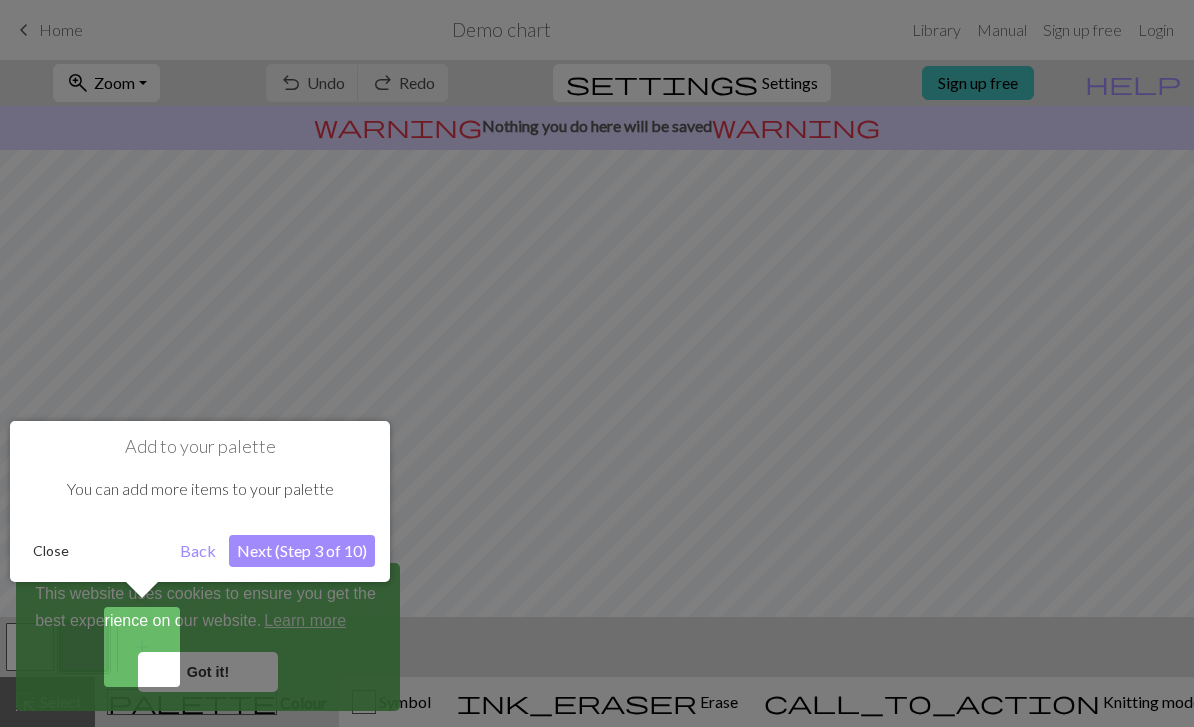 click on "Next (Step 3 of 10)" at bounding box center [302, 551] 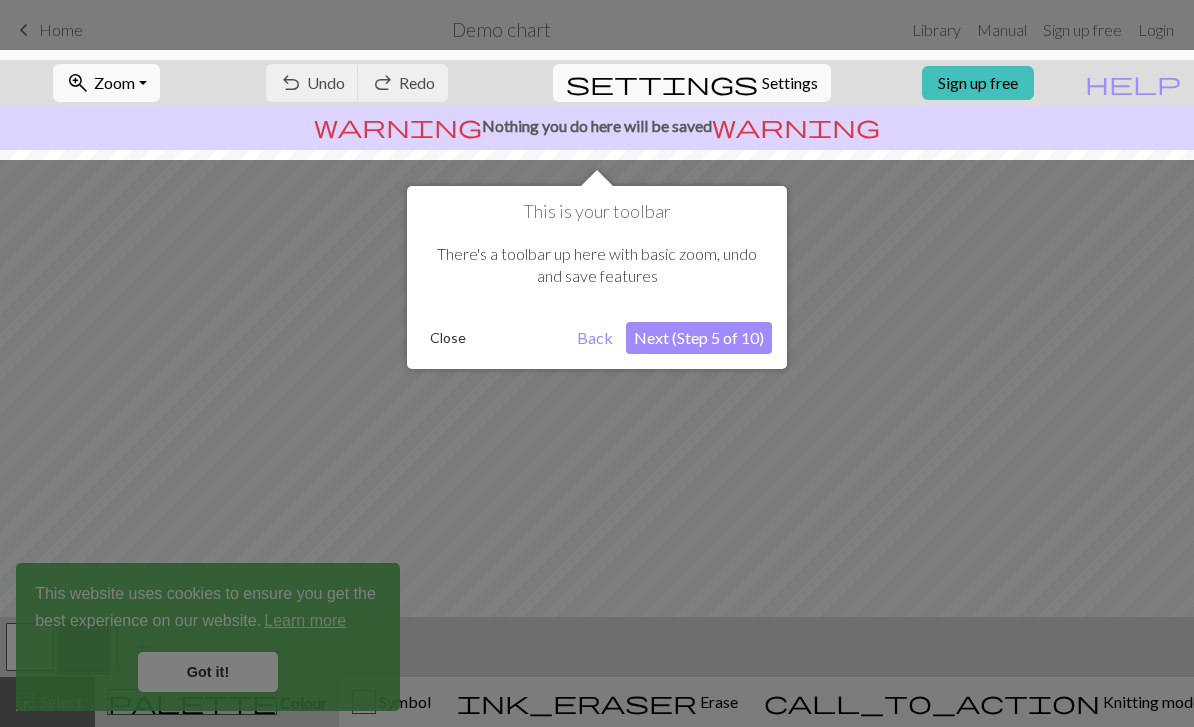click at bounding box center (597, 363) 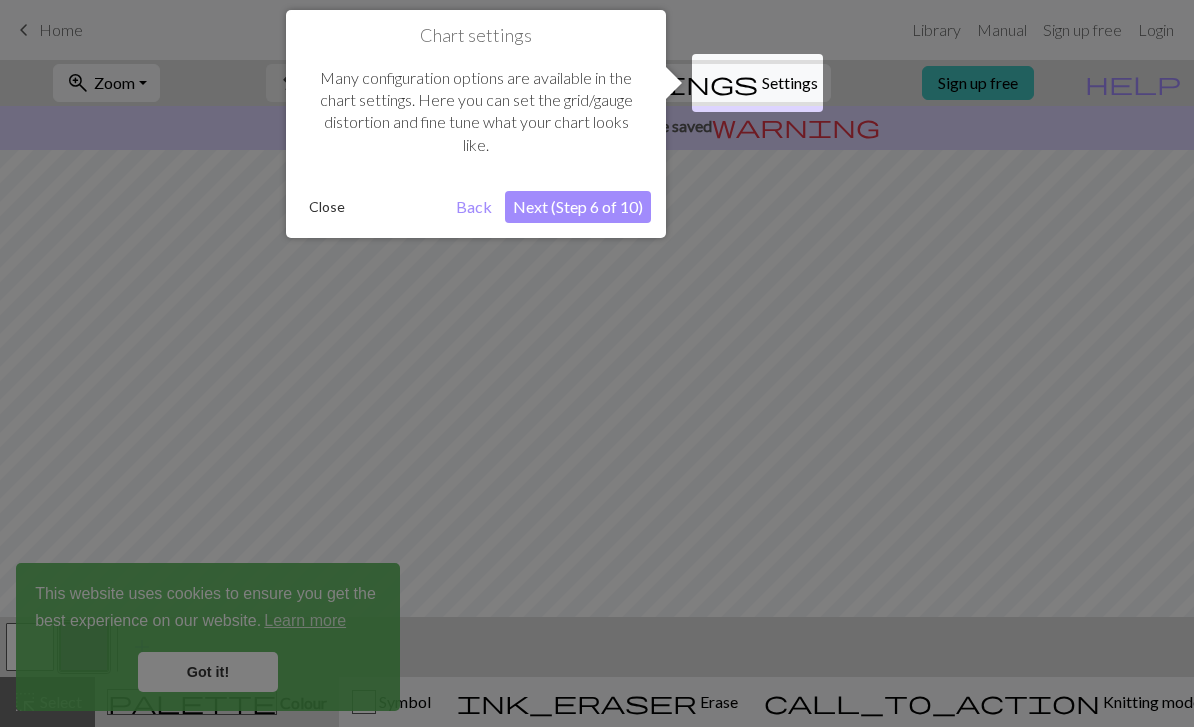 click on "Next (Step 6 of 10)" at bounding box center (578, 207) 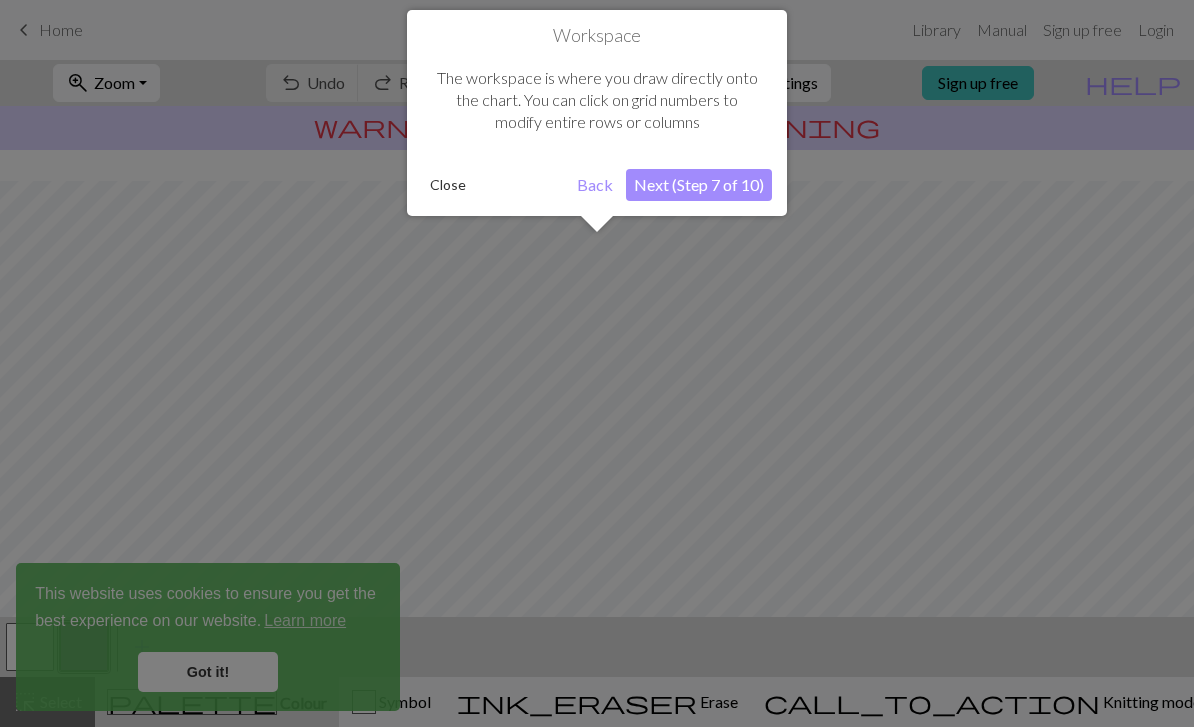 scroll, scrollTop: 120, scrollLeft: 0, axis: vertical 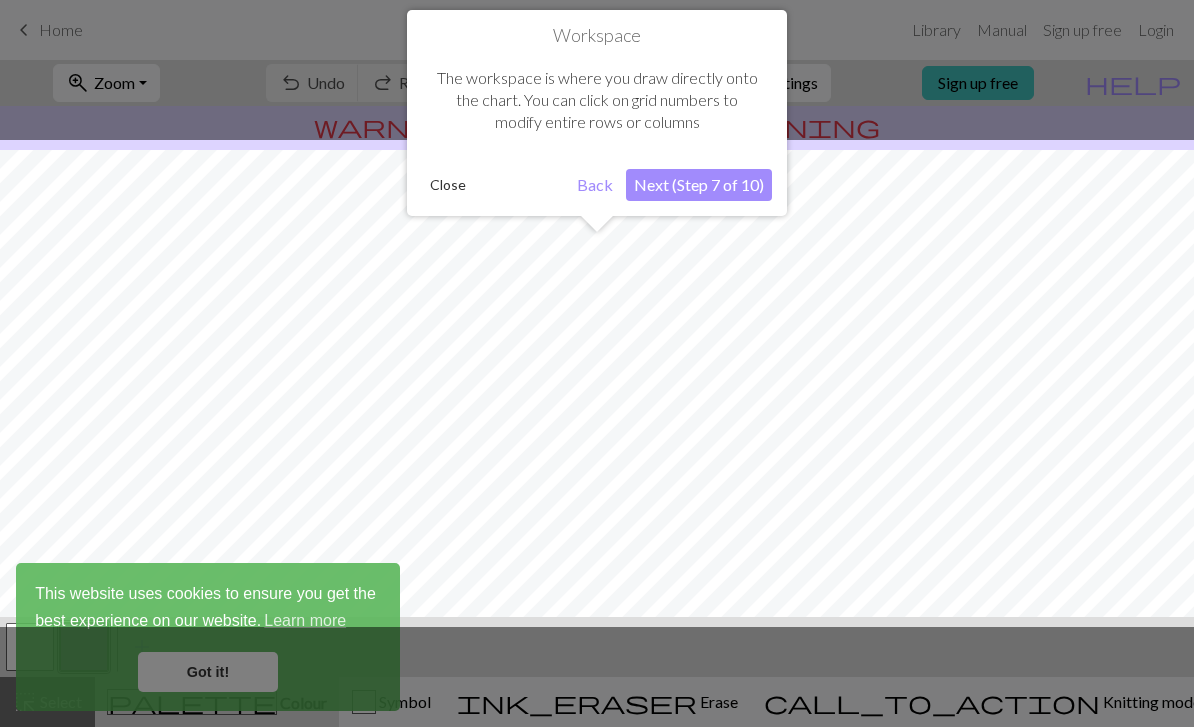 click on "Workspace The workspace is where you draw directly onto the chart. You can click on grid numbers to modify entire rows or columns Close Back Next (Step 7 of 10)" at bounding box center (597, 113) 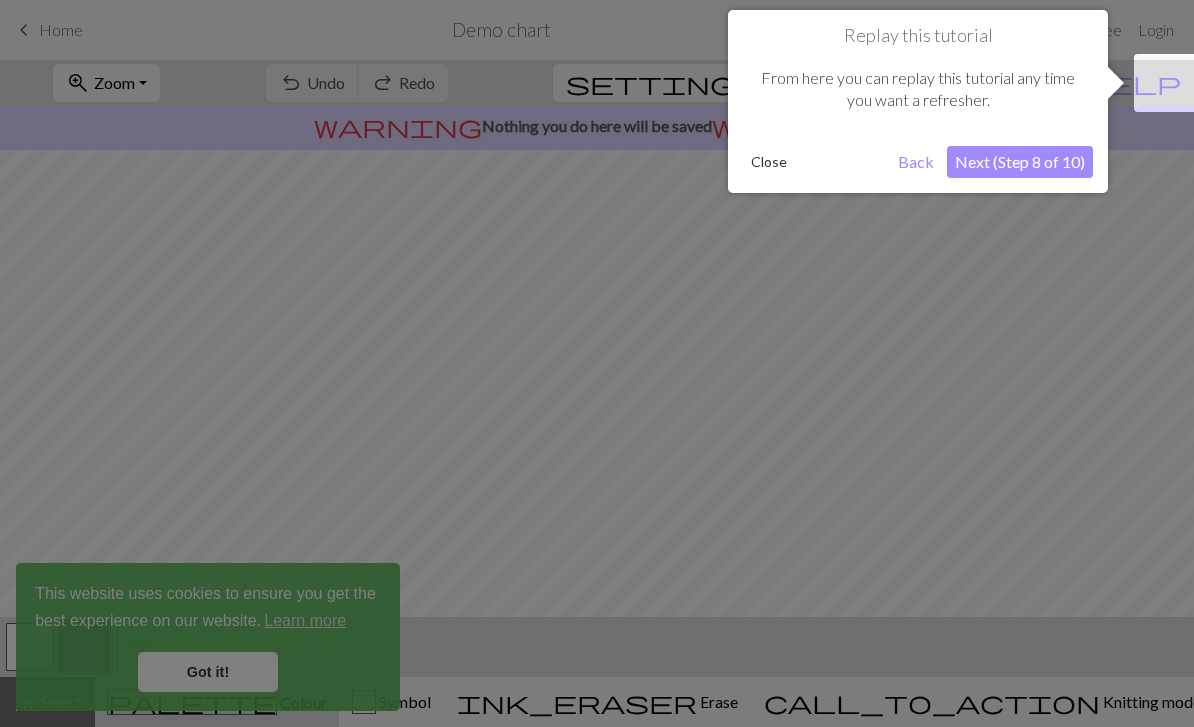 click on "Next (Step 8 of 10)" at bounding box center (1020, 162) 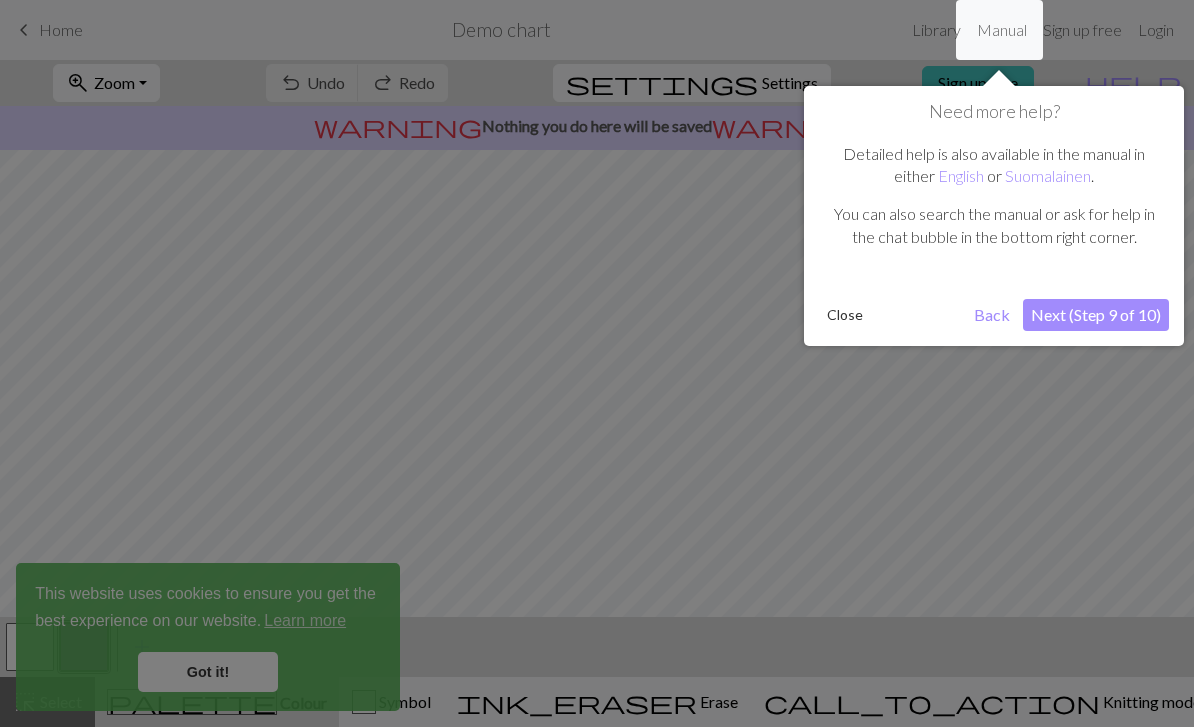 click on "Next (Step 9 of 10)" at bounding box center (1096, 315) 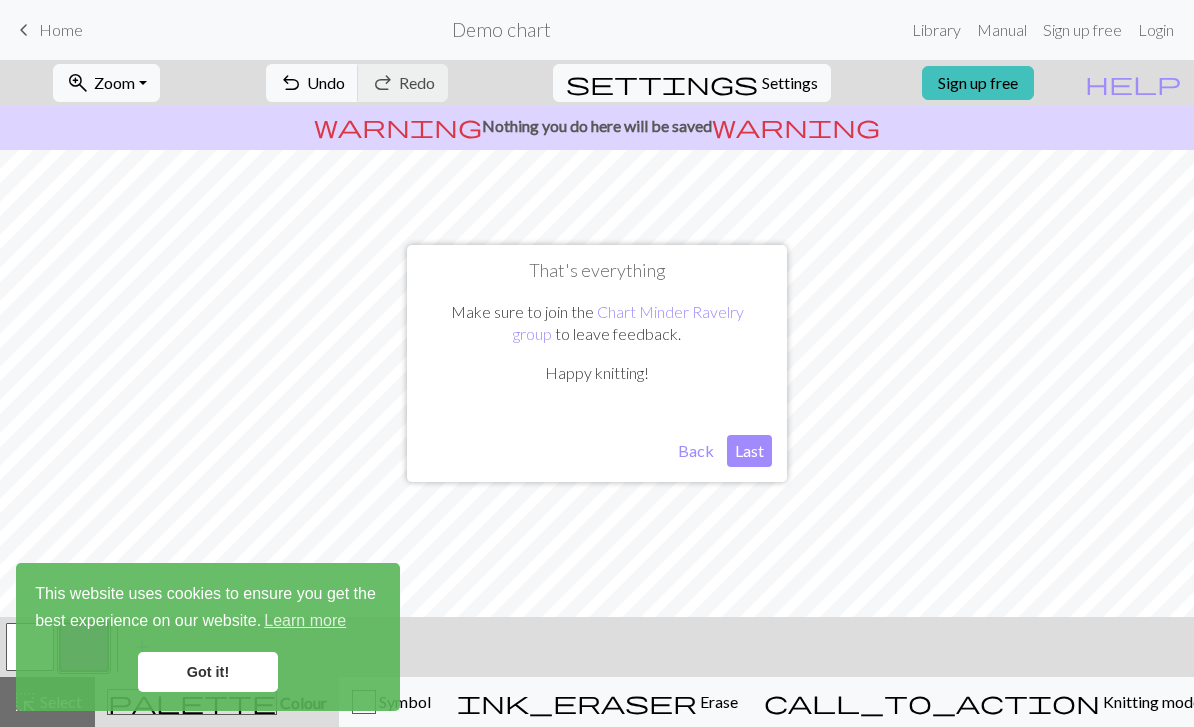 click on "Back" at bounding box center [696, 451] 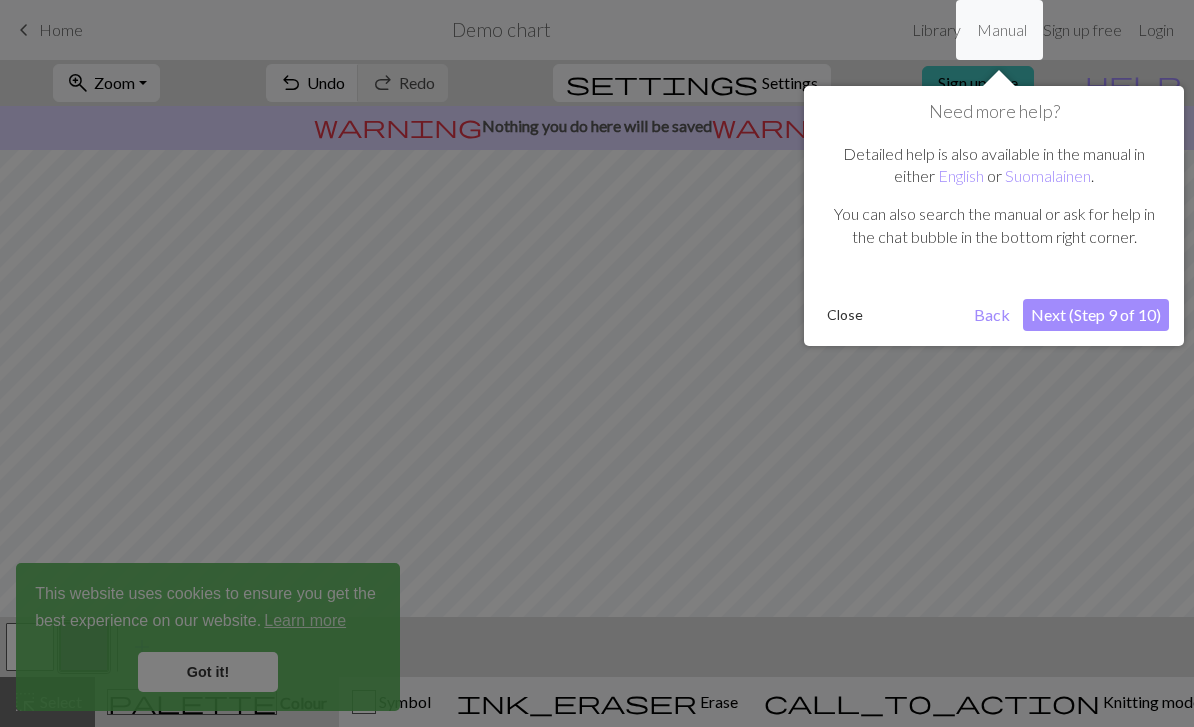 click on "Back" at bounding box center (992, 315) 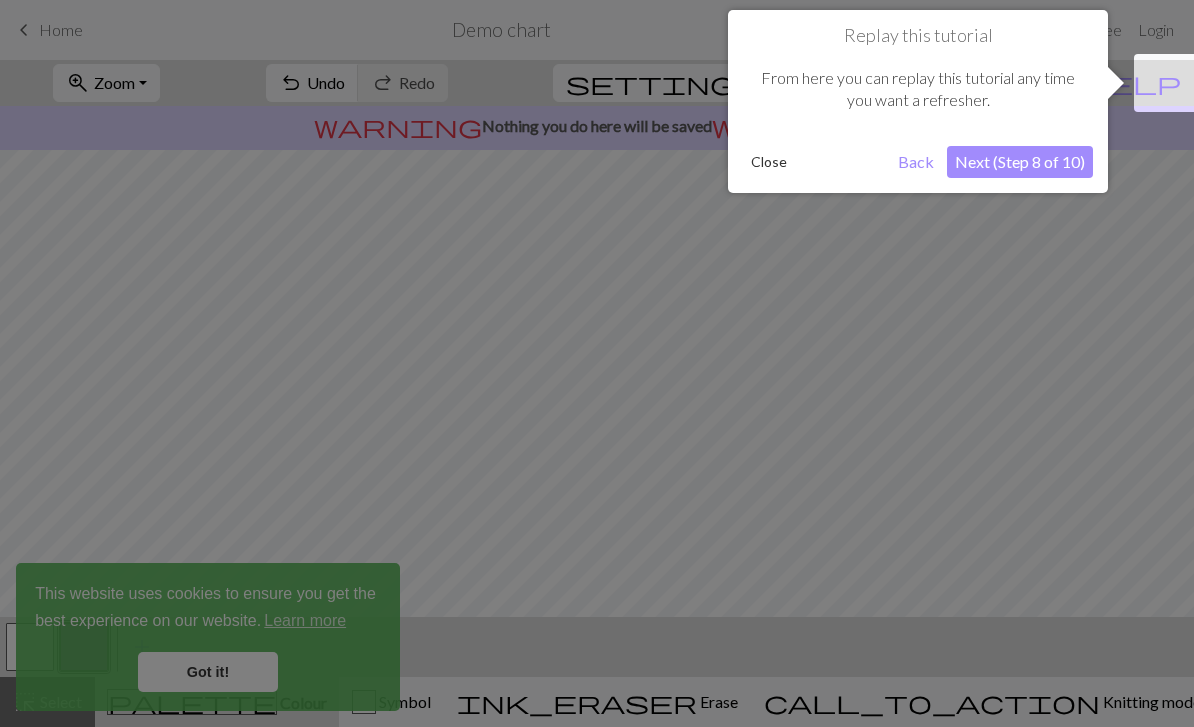 click on "Back" at bounding box center [916, 162] 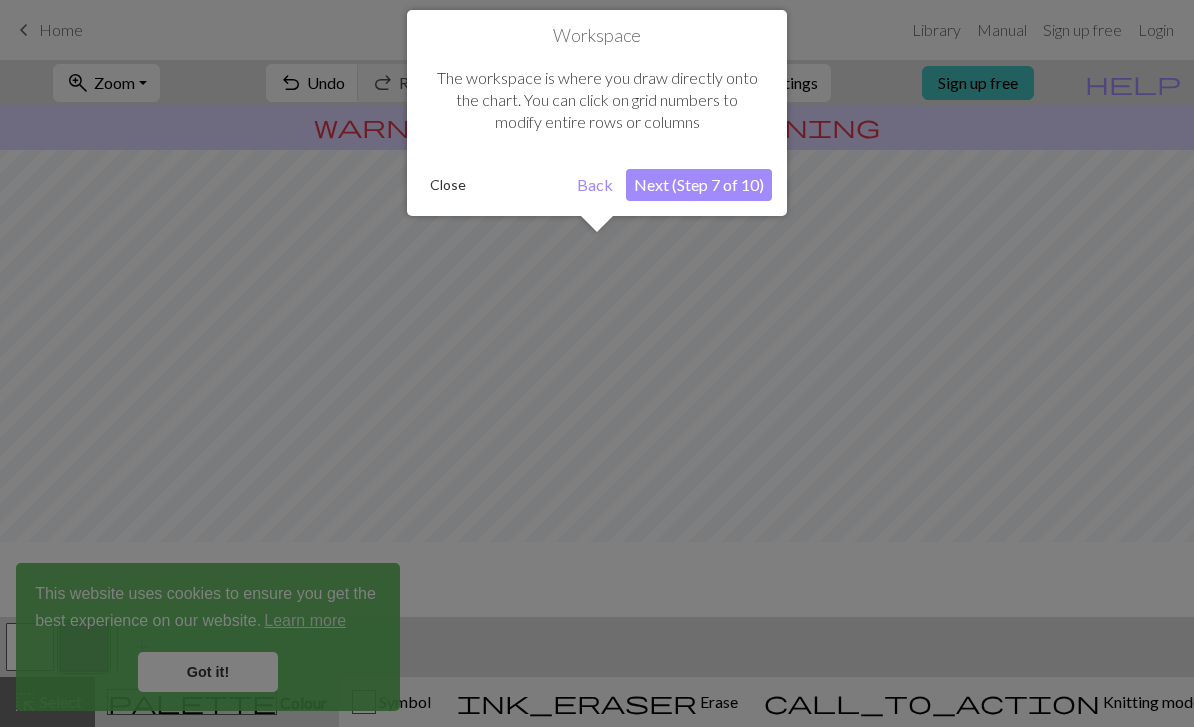 scroll, scrollTop: 240, scrollLeft: 0, axis: vertical 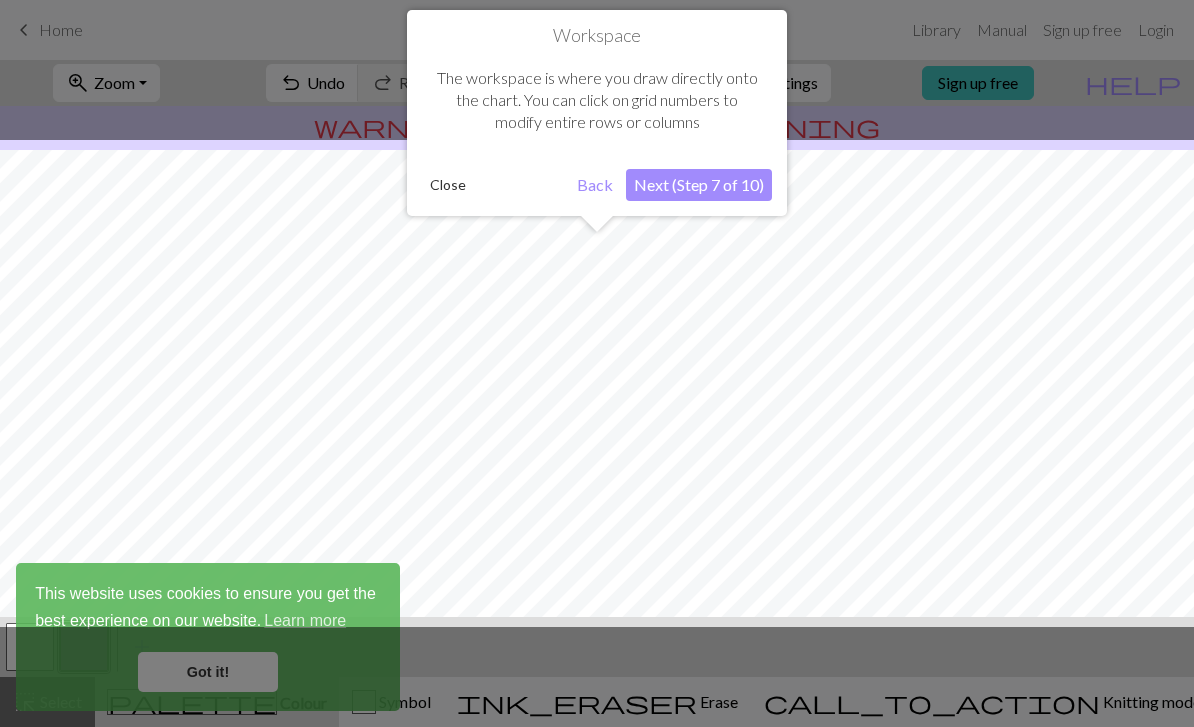 click on "Back" at bounding box center (595, 185) 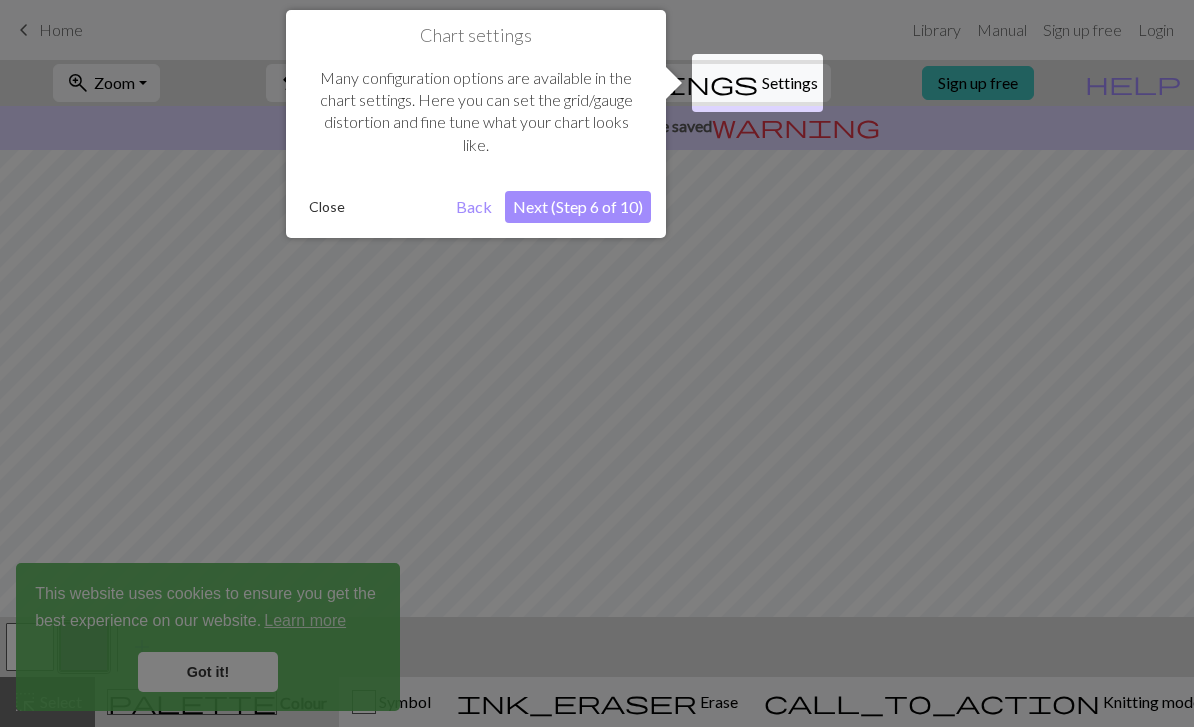 click on "Back" at bounding box center (474, 207) 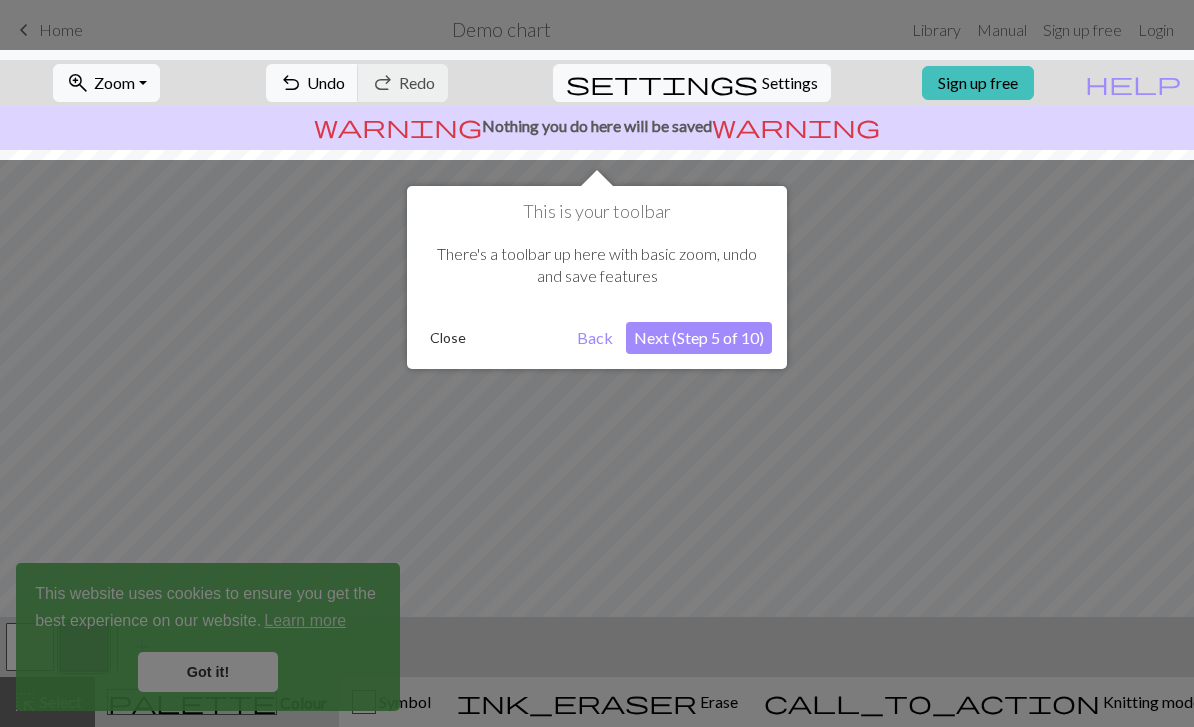 click on "Back" at bounding box center (595, 338) 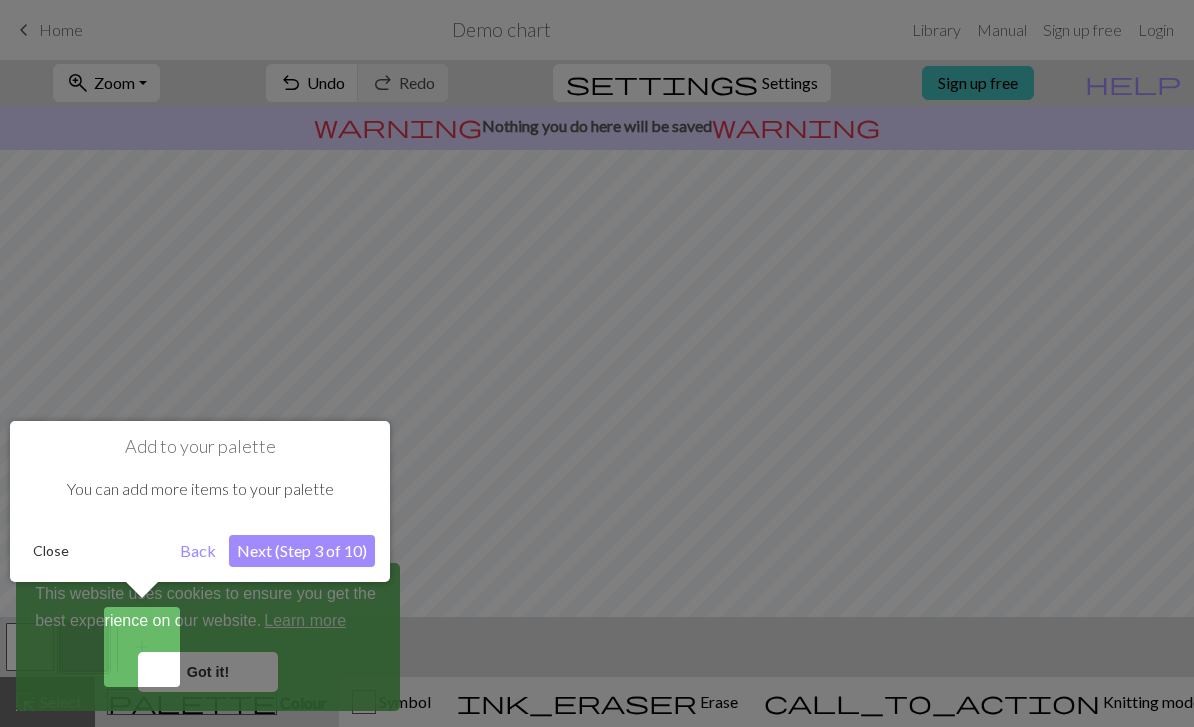 click on "Next (Step 3 of 10)" at bounding box center [302, 551] 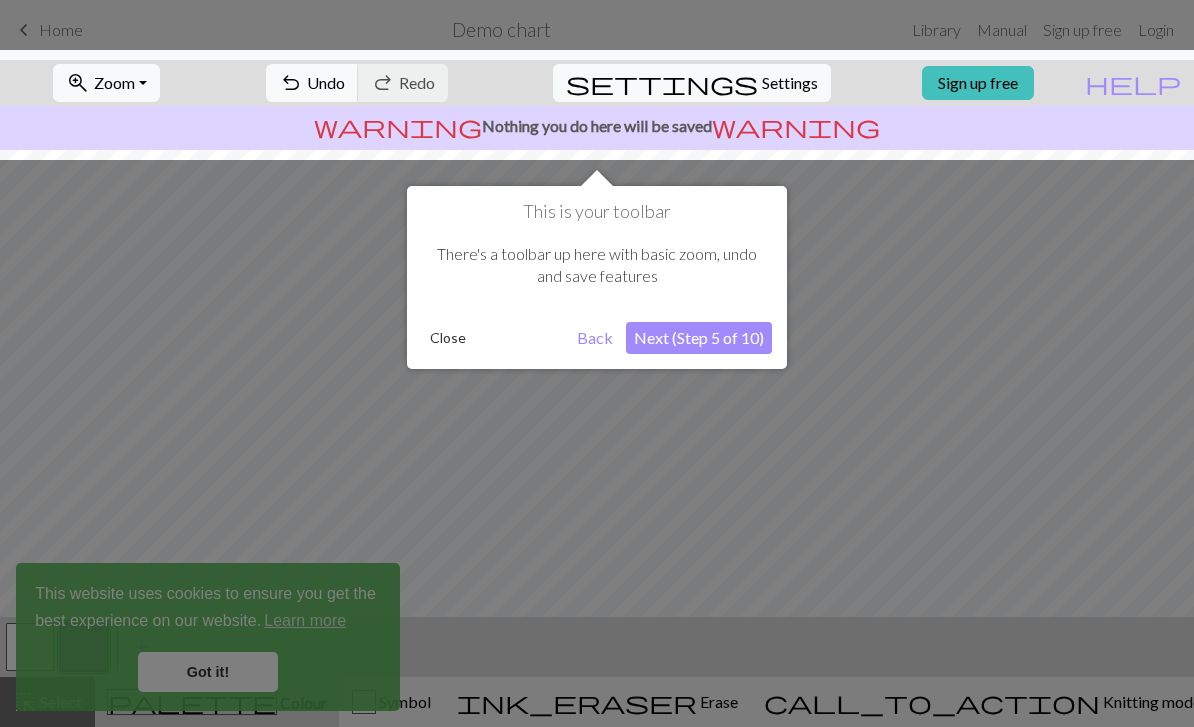 click on "Next (Step 5 of 10)" at bounding box center (699, 338) 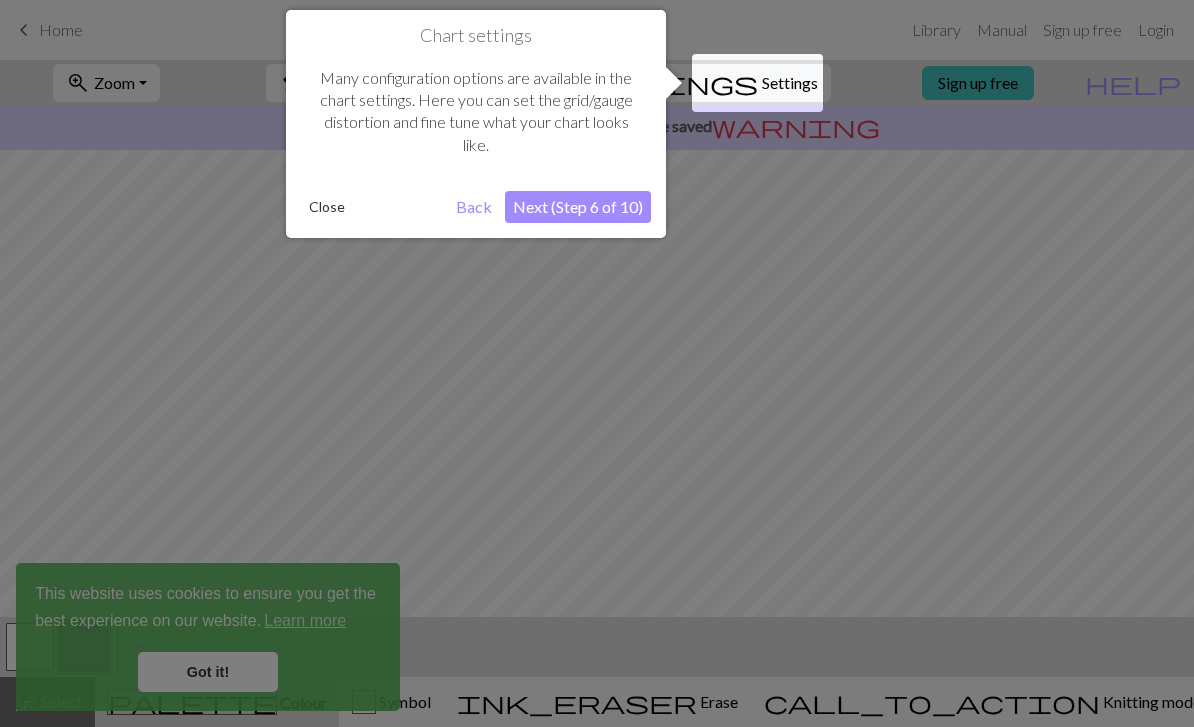 click on "Next (Step 6 of 10)" at bounding box center (578, 207) 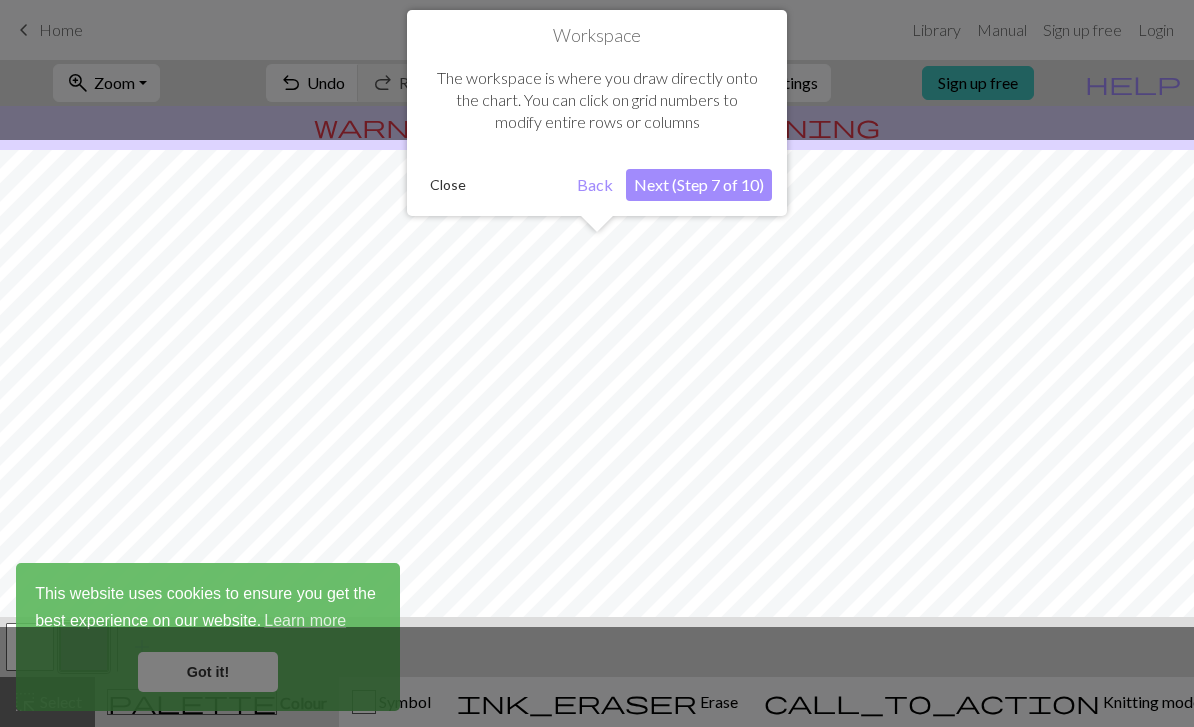 click on "Next (Step 7 of 10)" at bounding box center (699, 185) 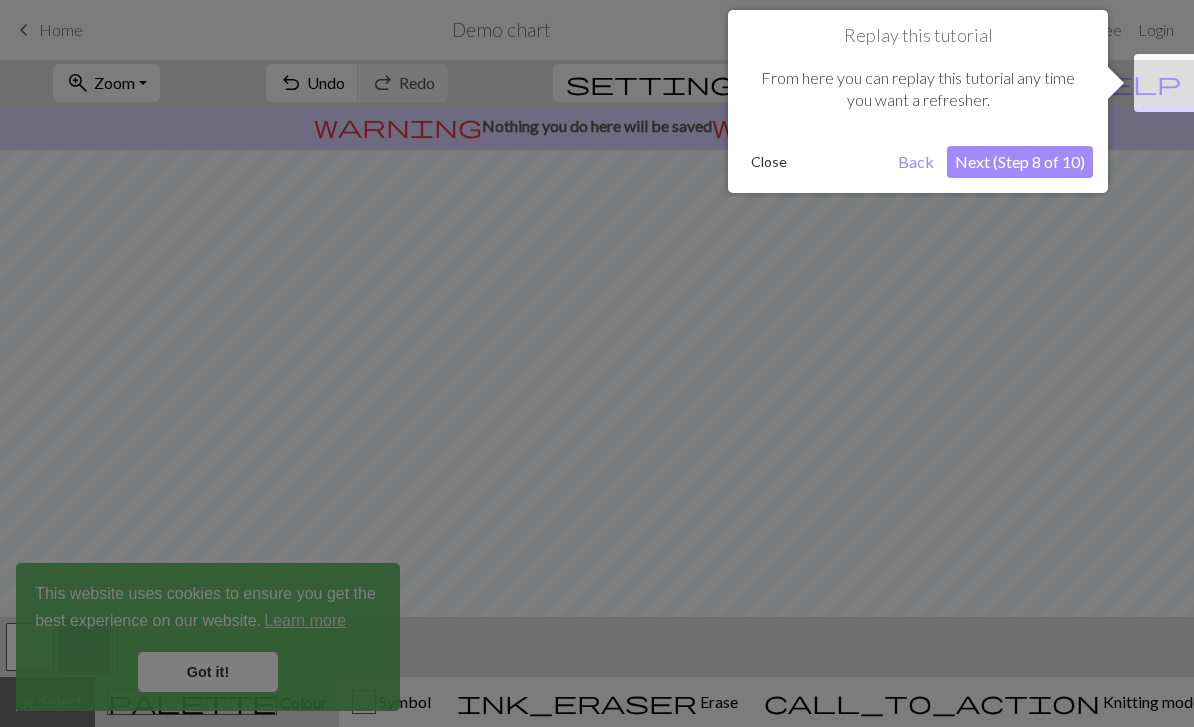 click on "Close" at bounding box center [769, 162] 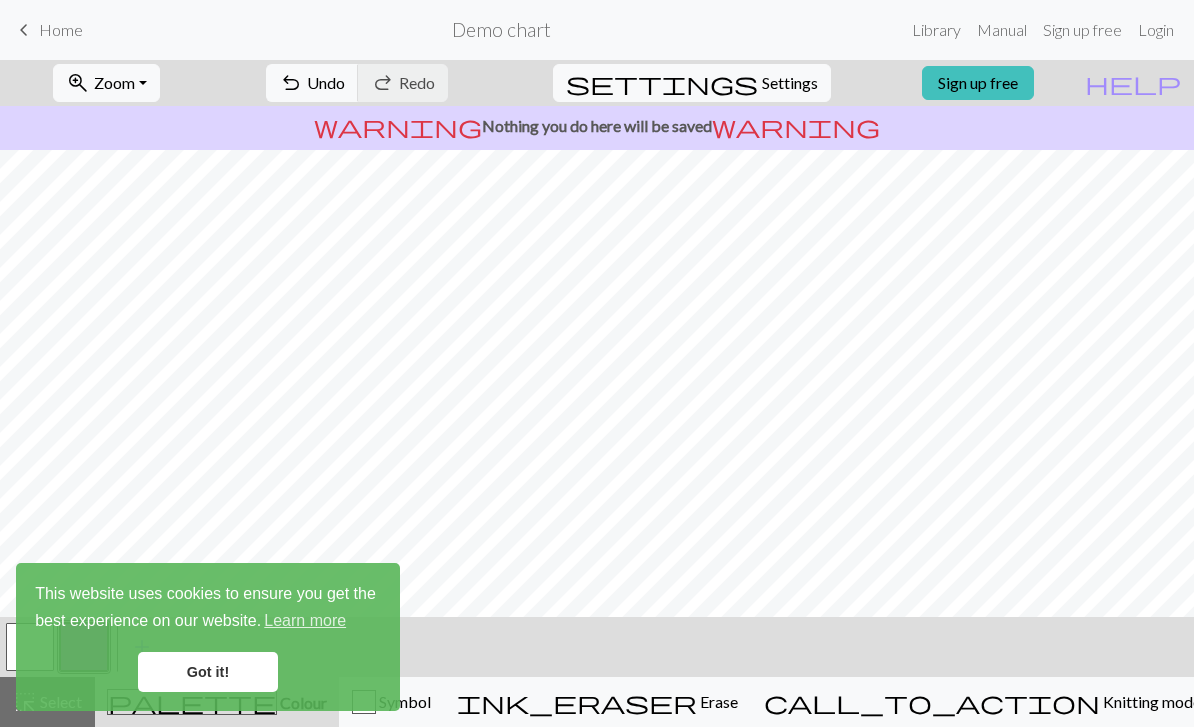 click on "Got it!" at bounding box center [208, 672] 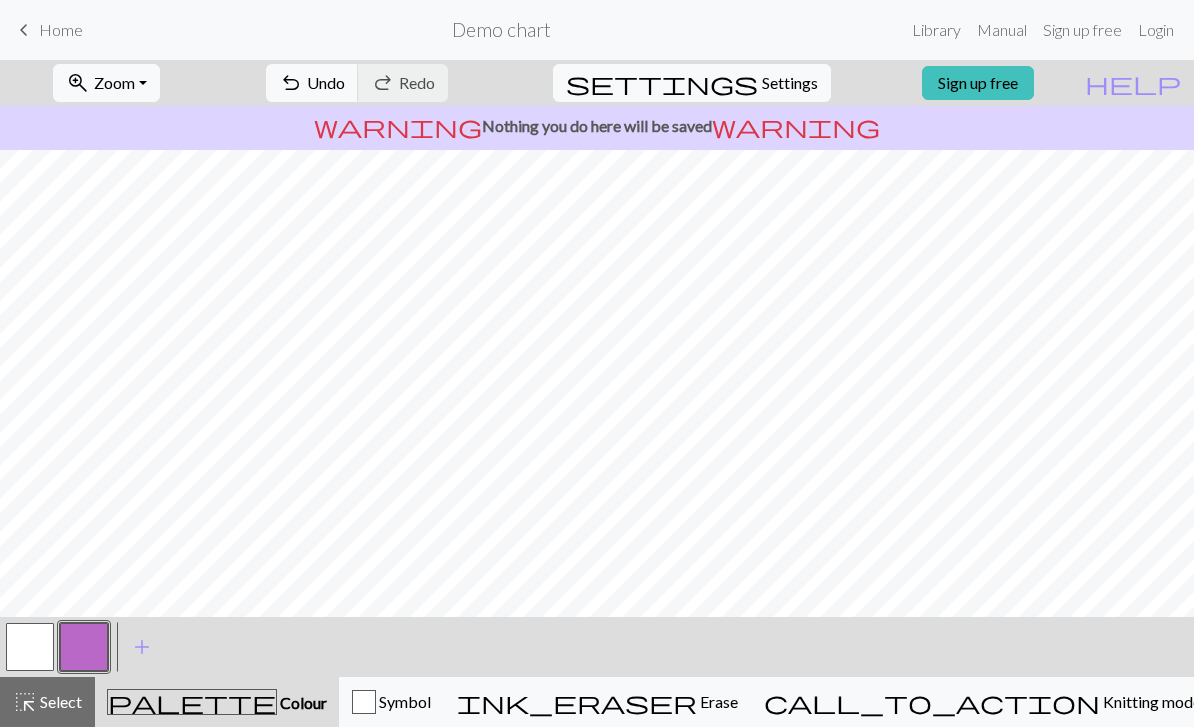 click on "Knitting mode" at bounding box center [1150, 701] 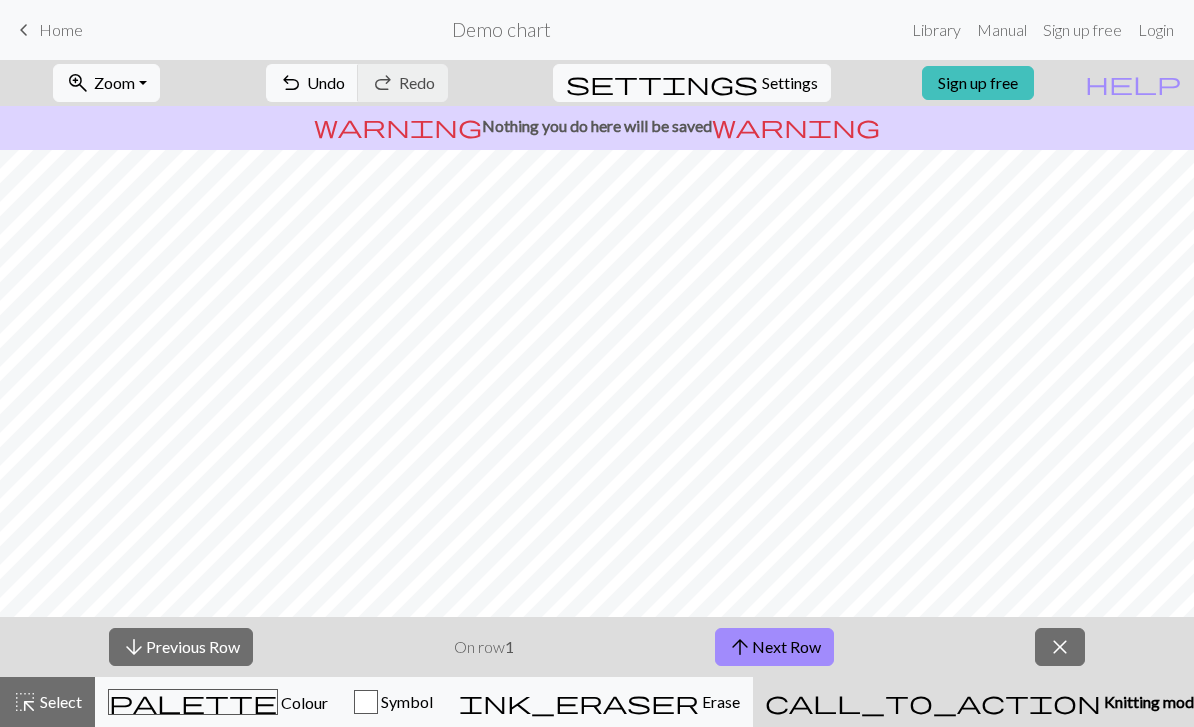 click on "arrow_upward  Next Row" at bounding box center (774, 647) 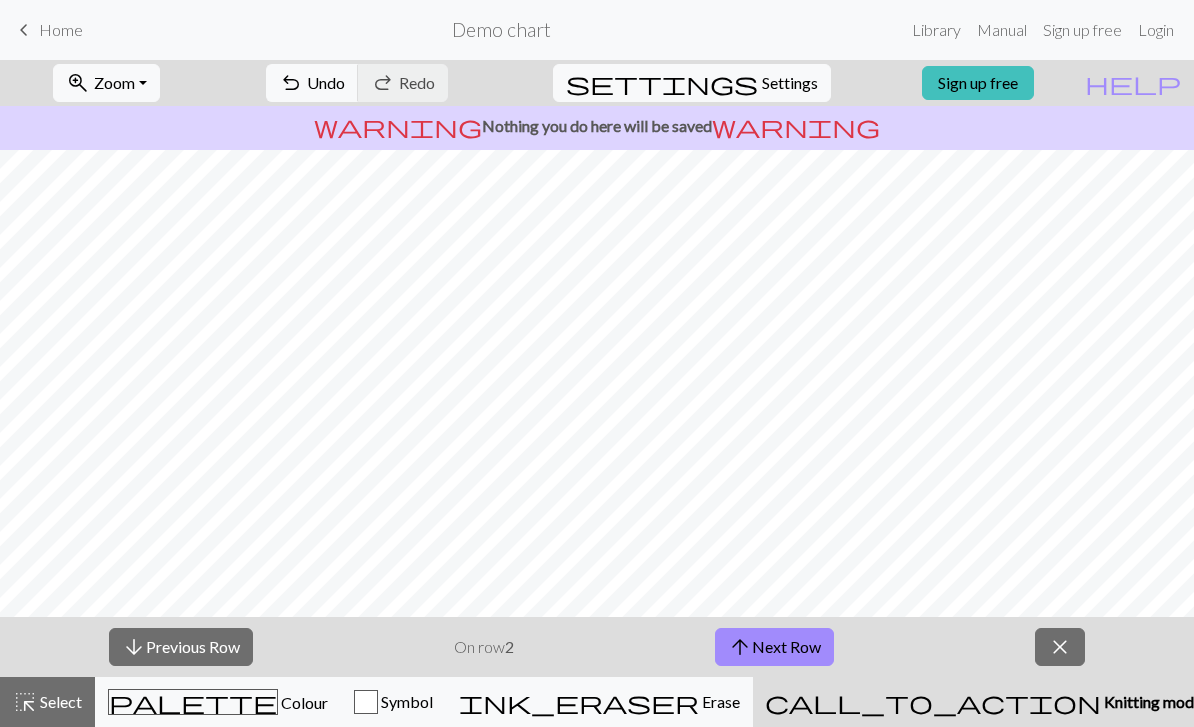 click on "arrow_upward  Next Row" at bounding box center [774, 647] 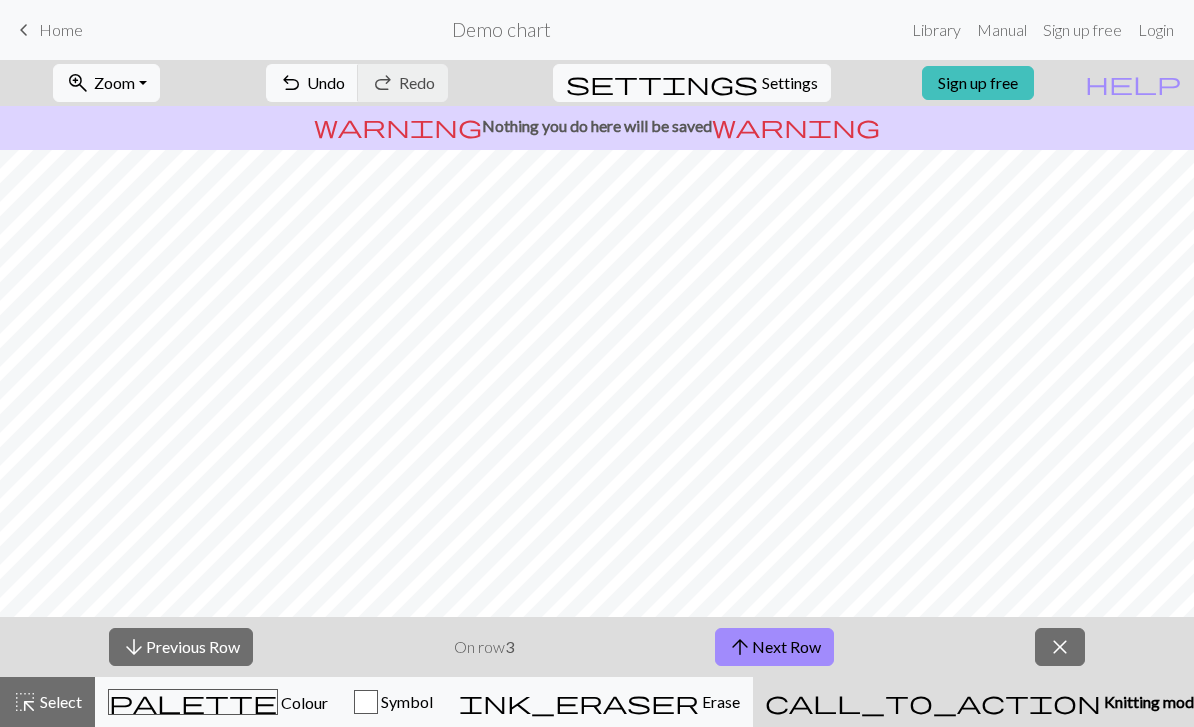 click on "arrow_upward  Next Row" at bounding box center (774, 647) 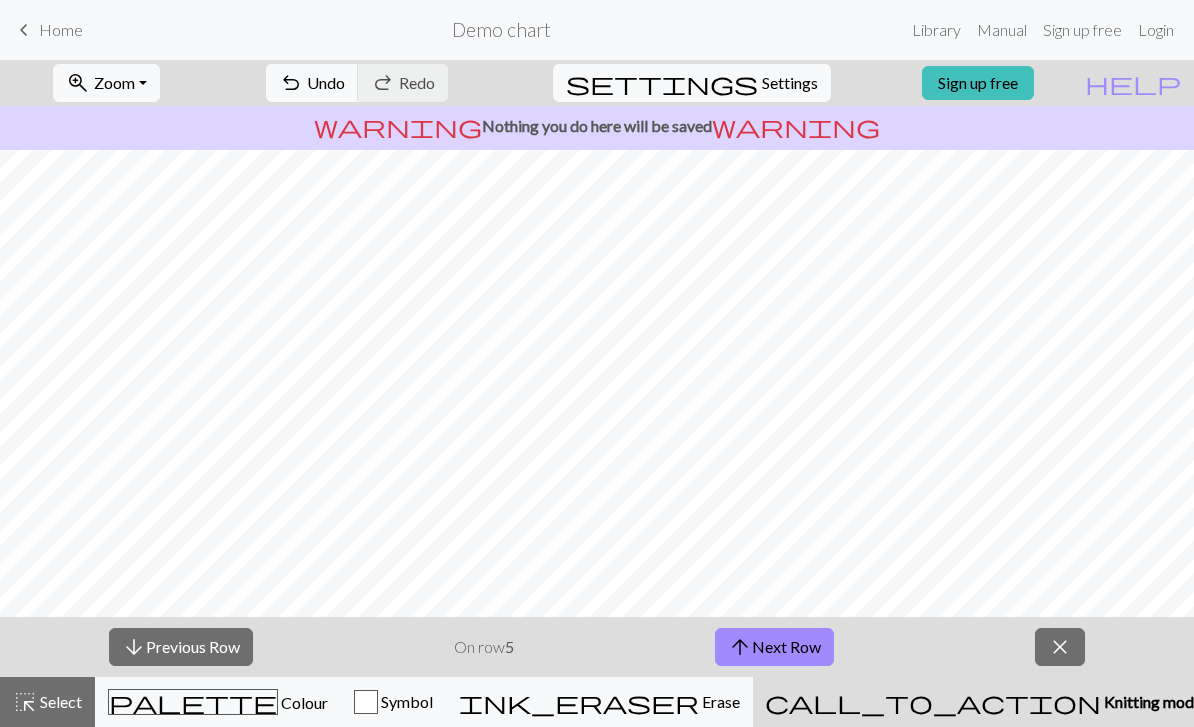 click on "arrow_upward  Next Row" at bounding box center [774, 647] 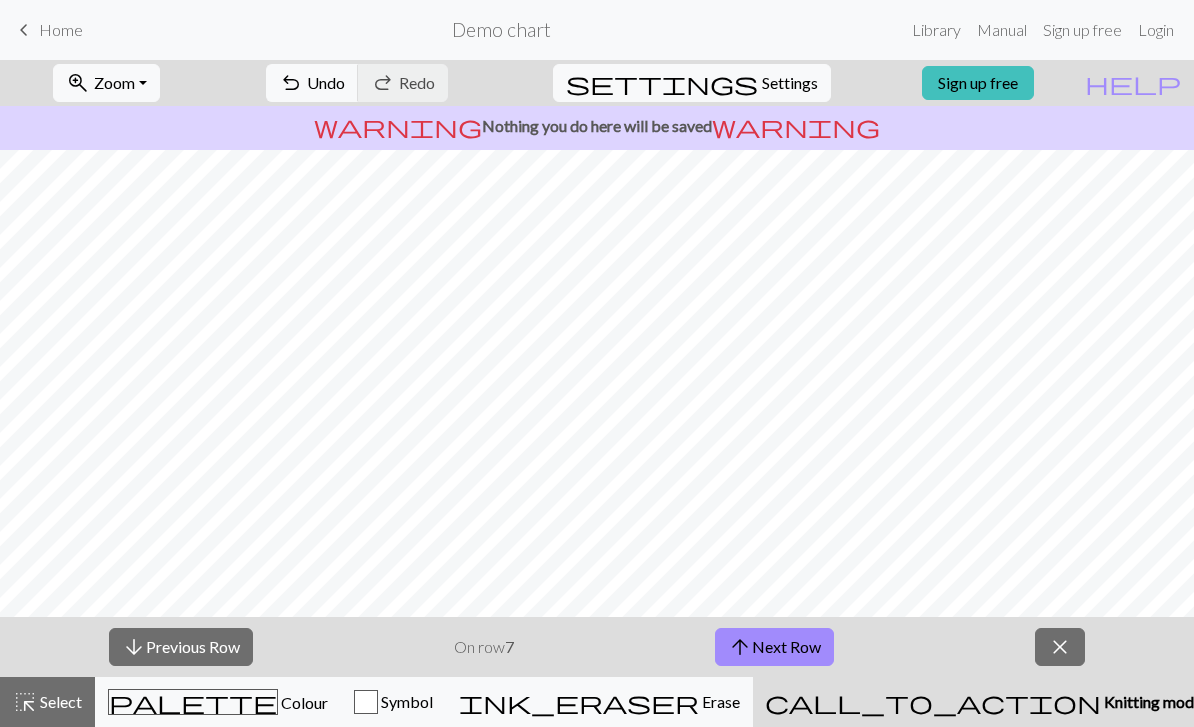 click on "arrow_upward  Next Row" at bounding box center (774, 647) 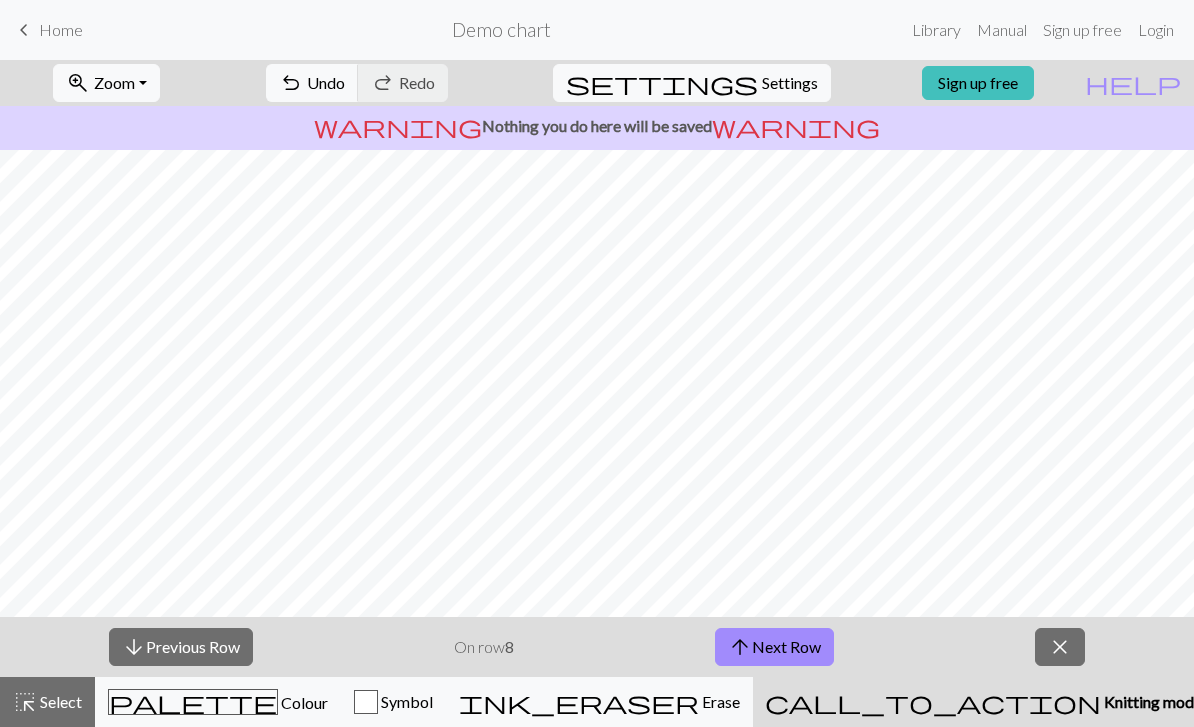 click on "arrow_downward Previous Row" at bounding box center [181, 647] 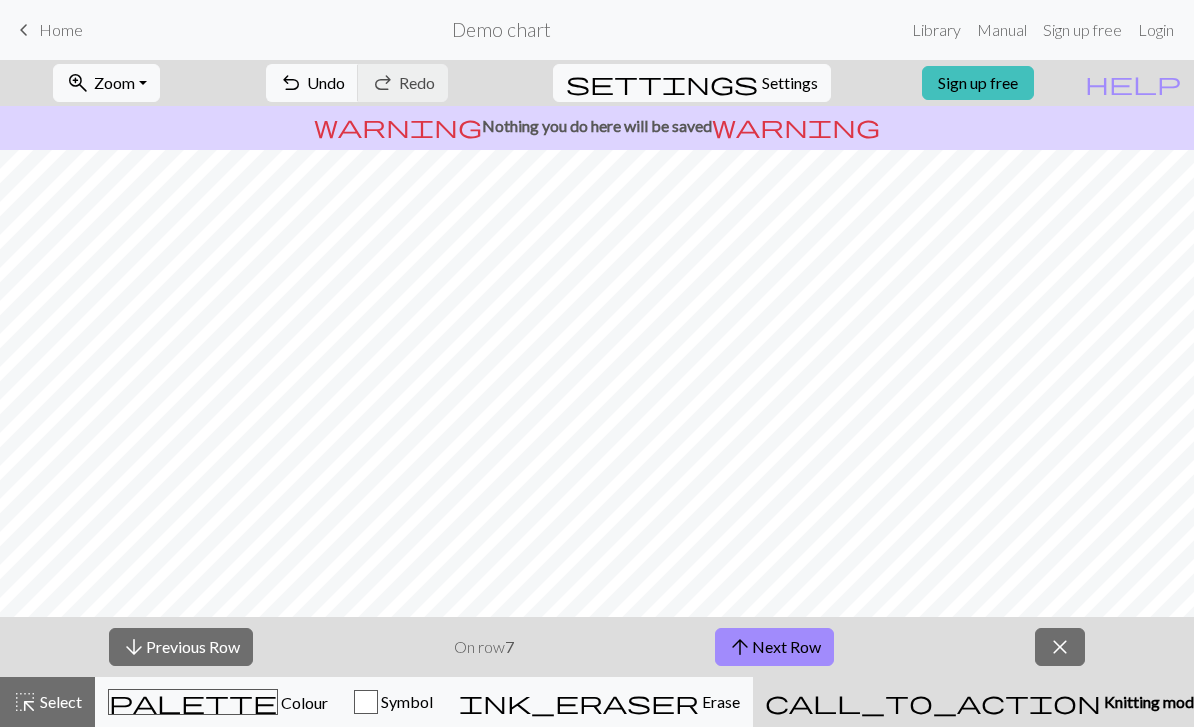 click on "arrow_downward Previous Row" at bounding box center (181, 647) 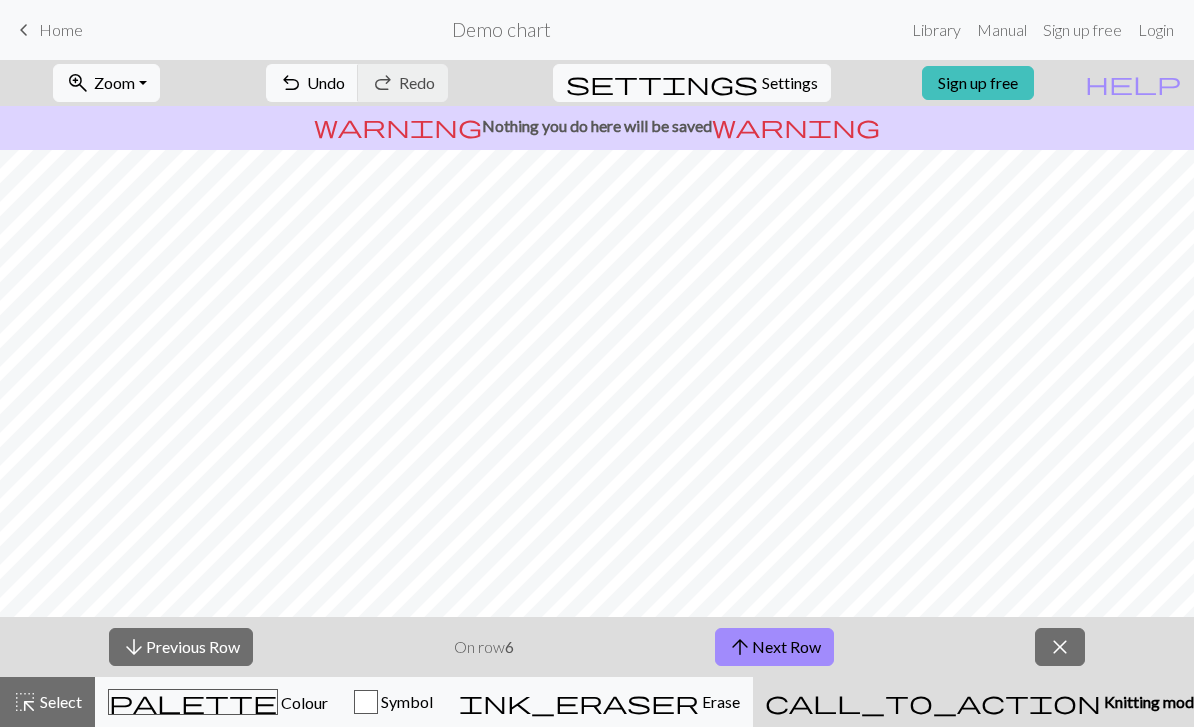 click on "arrow_downward Previous Row" at bounding box center [181, 647] 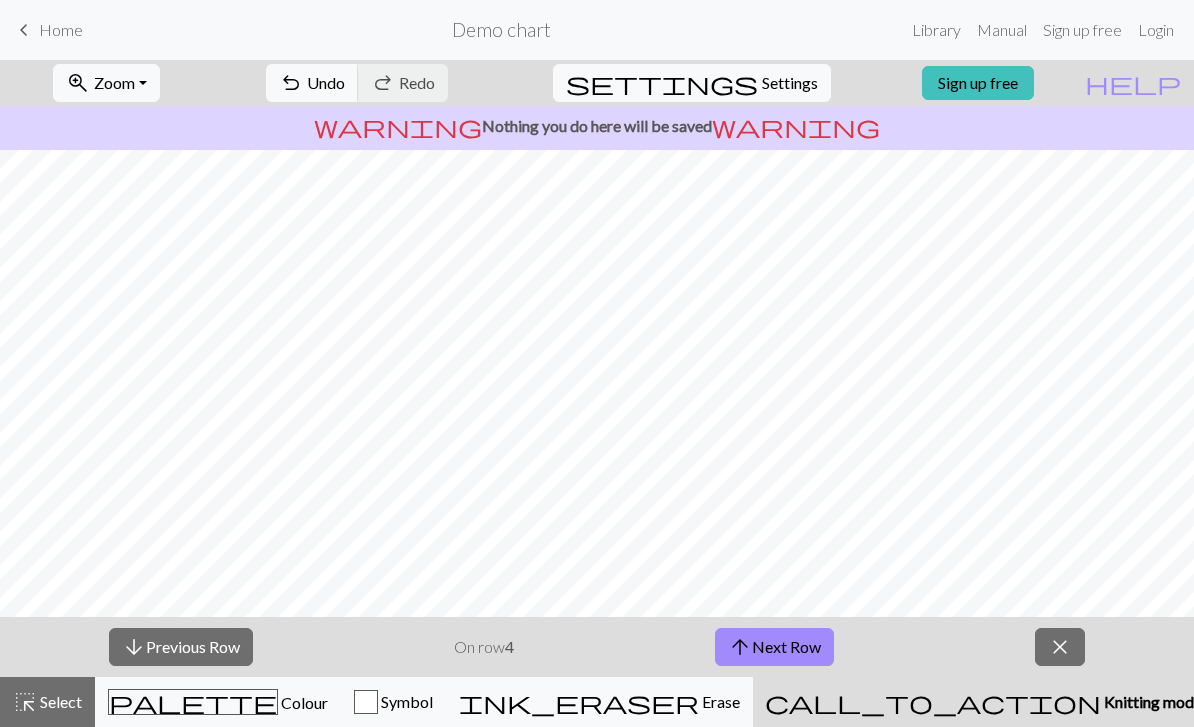 click on "close" at bounding box center [1060, 647] 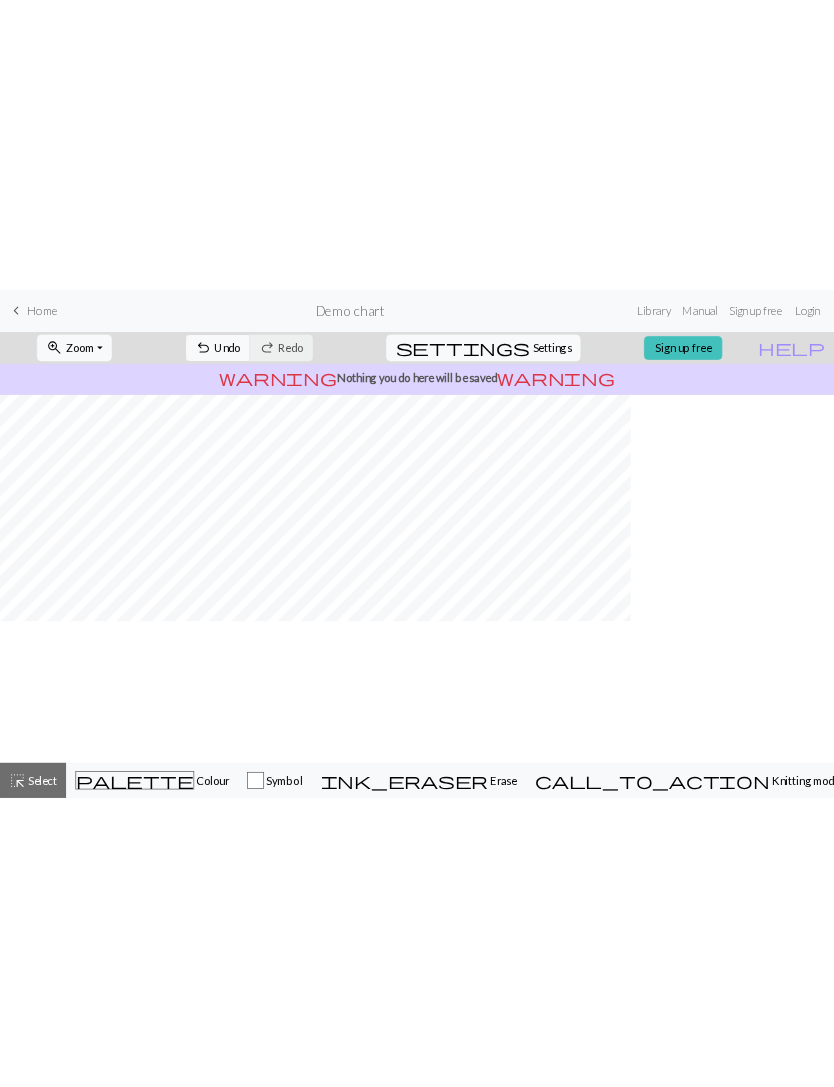 scroll, scrollTop: 0, scrollLeft: 0, axis: both 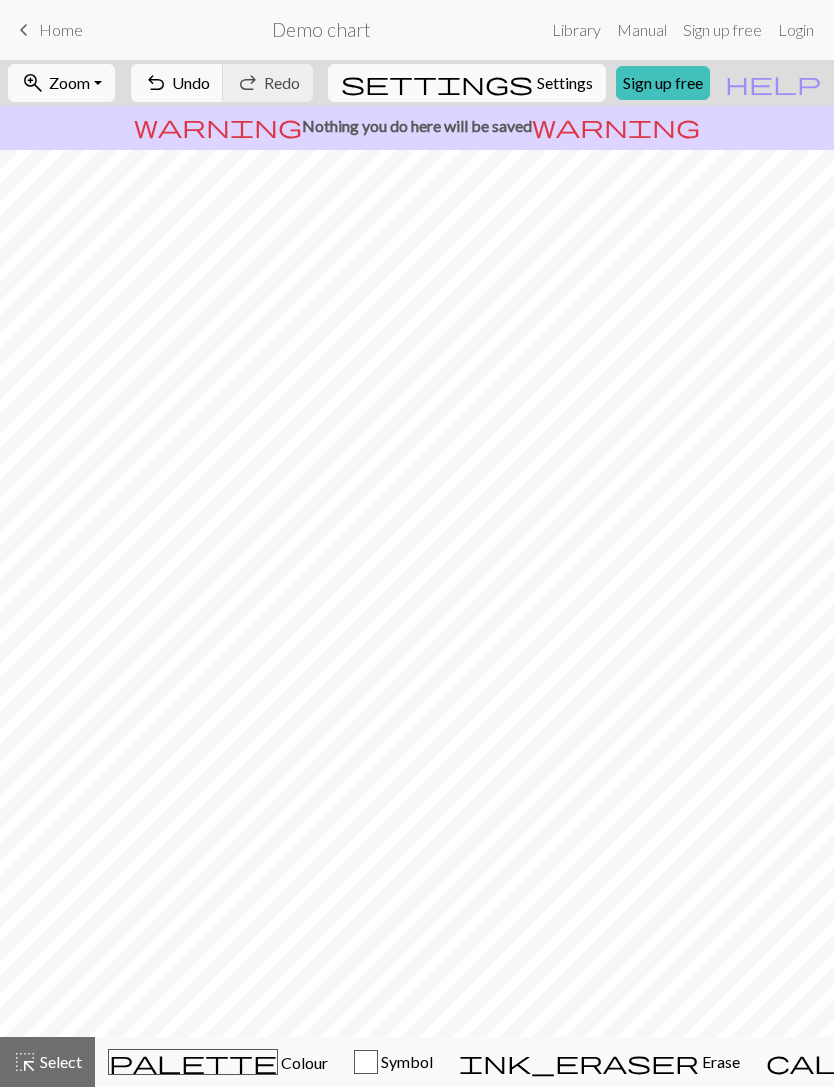 click on "Symbol" at bounding box center (393, 1062) 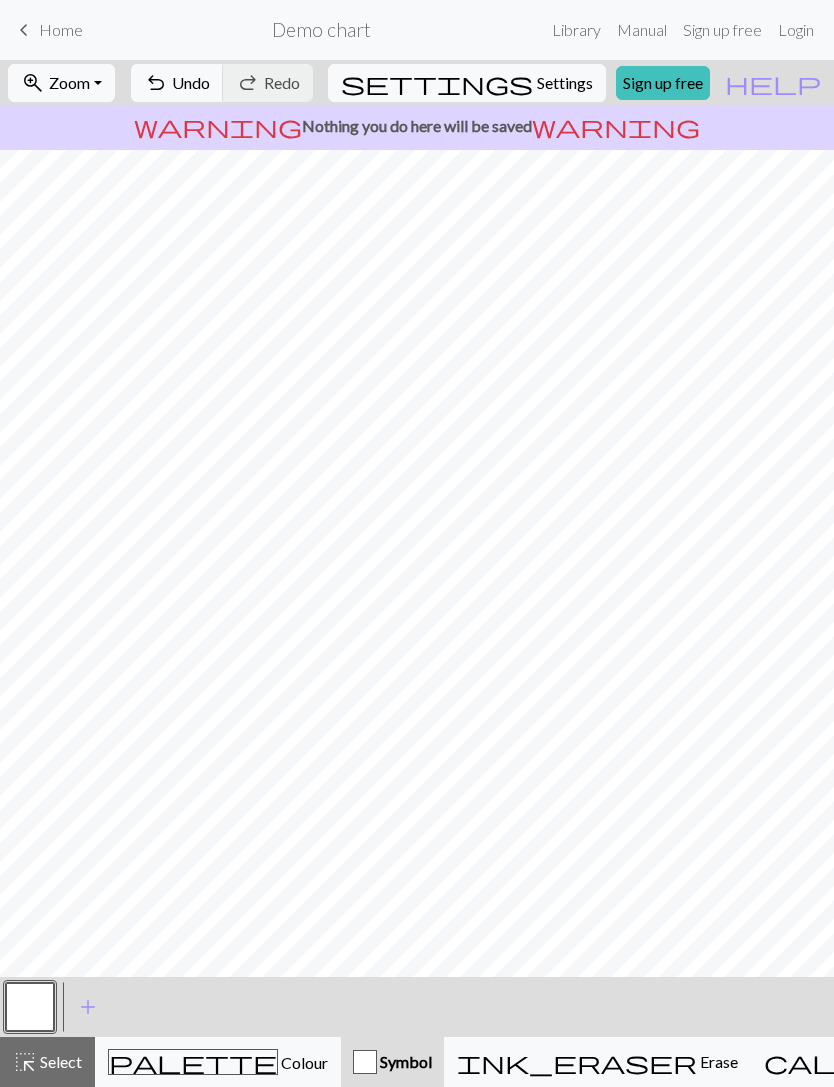 click on "Symbol" at bounding box center (404, 1061) 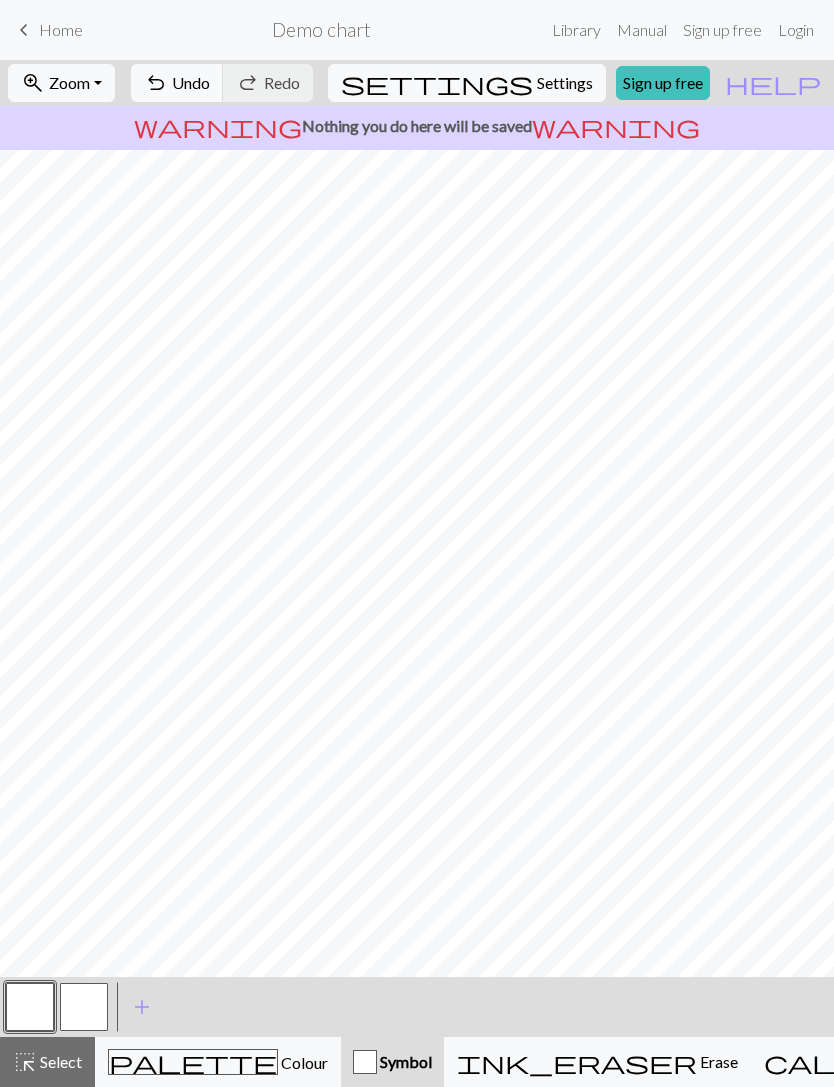 click at bounding box center (30, 1007) 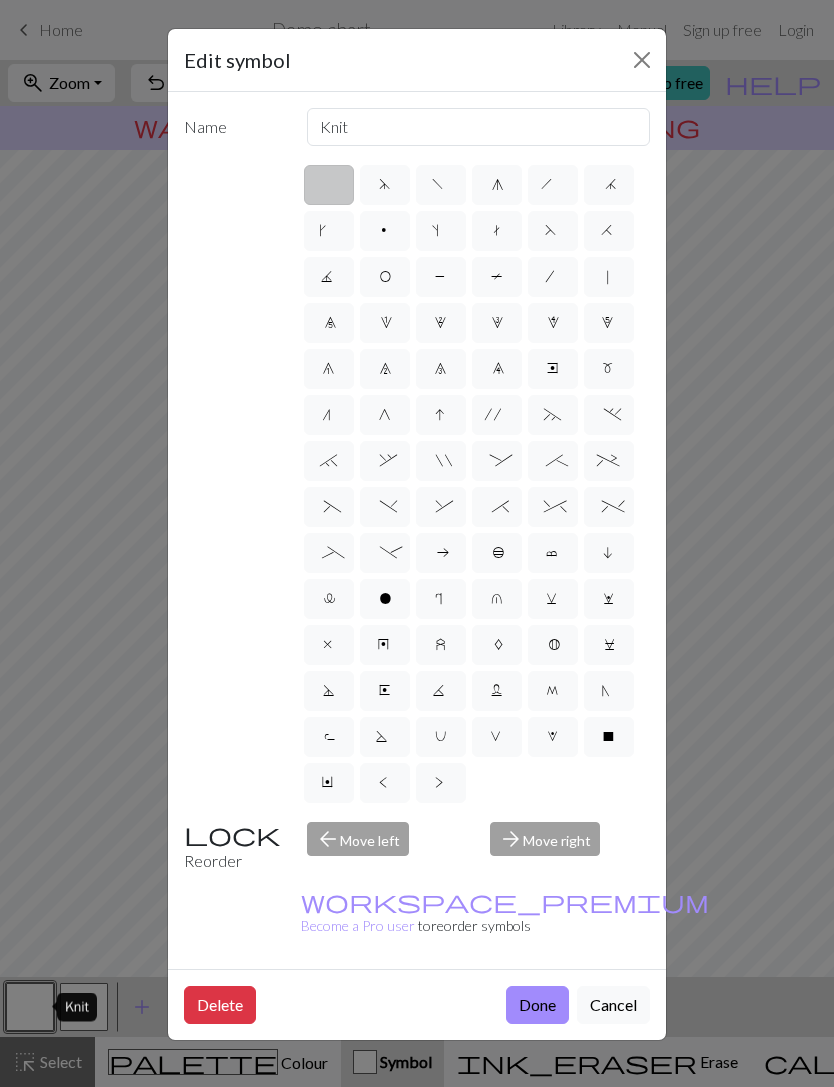 click on "Edit symbol Name Knit d f g h j k p s t F H J O P T / | 0 1 2 3 4 5 6 7 8 9 e m n G I ' ~ . ` , " : ; + ( ) & * ^ % _ - a b c i l o r u v w x y z A B C D E K L M N R S U V W X Y < > Reorder arrow_back Move left arrow_forward Move right workspace_premium Become a Pro user   to  reorder symbols Delete Done Cancel" at bounding box center [417, 543] 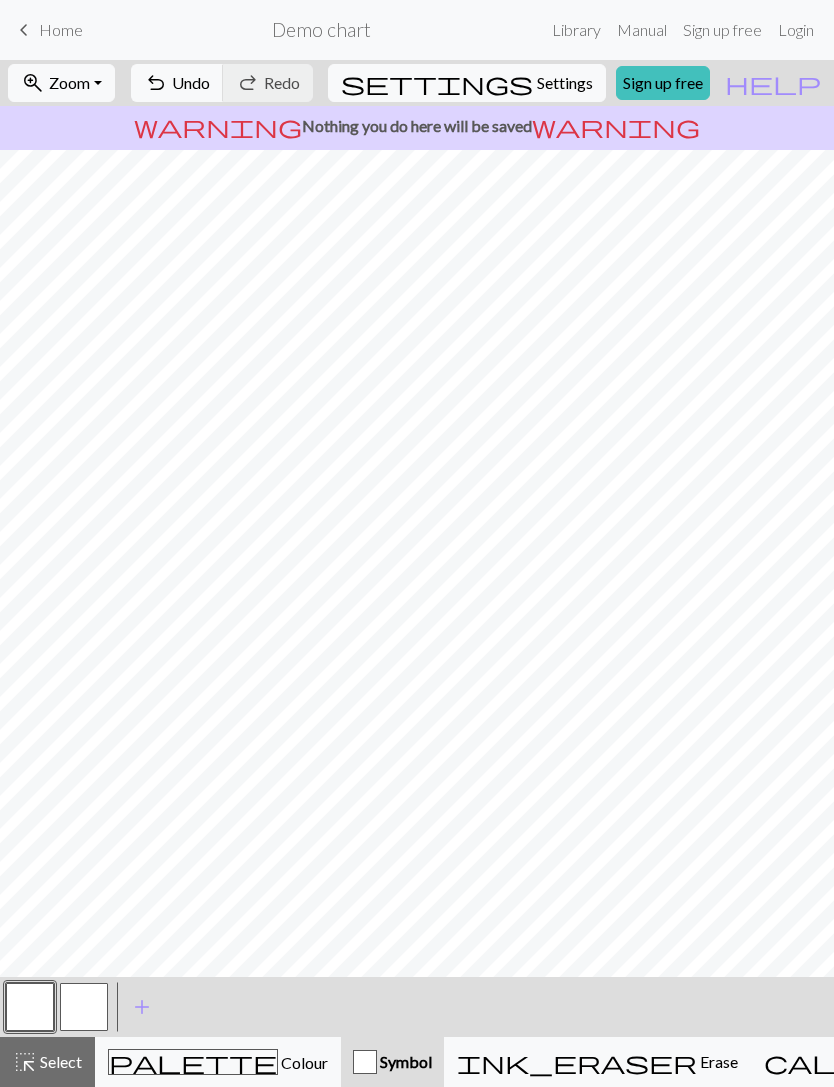 click on "Settings" at bounding box center (565, 83) 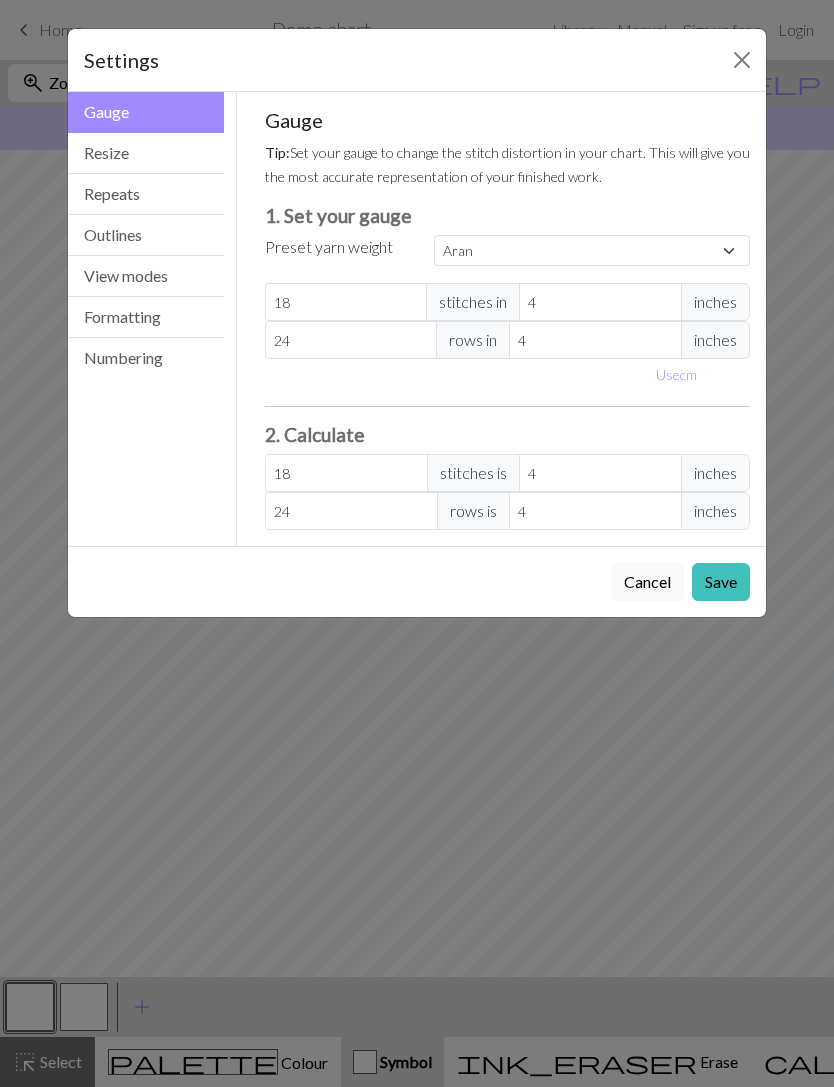 click on "Settings Gauge Gauge Resize Repeats Outlines View modes Formatting Numbering Gauge Resize Repeats Outlines View modes Formatting Numbering Gauge Tip:  Set your gauge to change the stitch distortion in your chart. This will give you the most accurate representation of your finished work. 1. Set your gauge Preset yarn weight Custom Square Lace Light Fingering Fingering Sport Double knit Worsted Aran Bulky Super Bulky 18 stitches in  4 inches 24 rows in  4 inches Use  cm 2. Calculate 18 stitches is 4 inches 24 rows is 4 inches Resize your chart Tip:  Changes will be applied from the bottom right. To change rows and columns in other areas (e.g. within the chart or at the top), use the select tool or click the grid numbers to select then insert or remove from the top toolbar. Width 30 Height 32 Repeats workspace_premium Become a Pro user   to  visualise repeats Tip:   This will show your entire chart repeated, so you can preview what joining panels look like together. arrow_forward  Horizontal 1 arrow_downward 1" at bounding box center (417, 543) 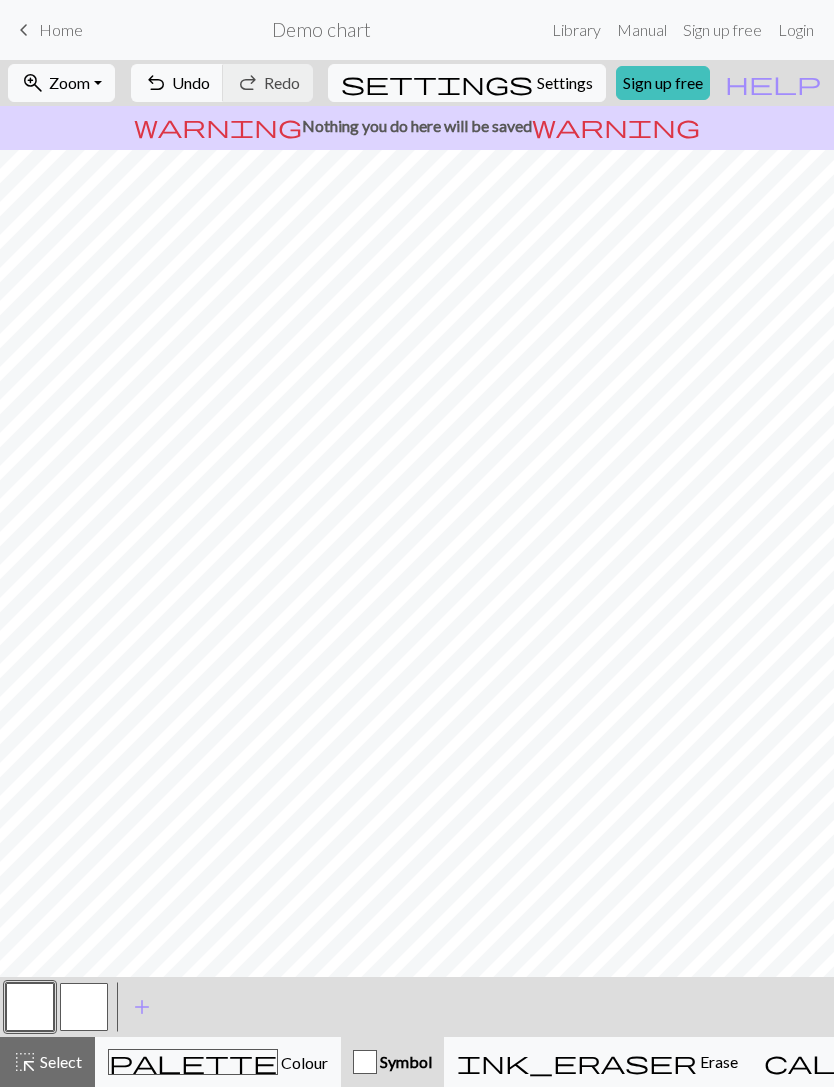 click on "Settings" at bounding box center [565, 83] 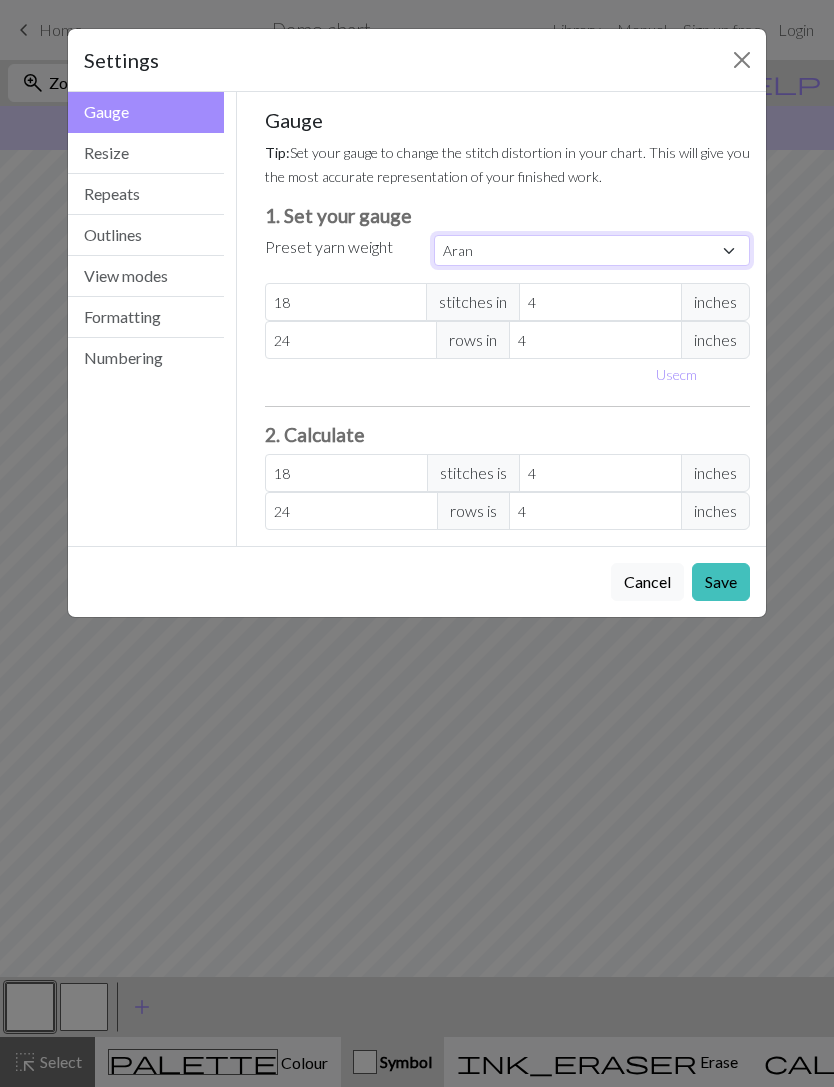 click on "Custom Square Lace Light Fingering Fingering Sport Double knit Worsted Aran Bulky Super Bulky" at bounding box center [592, 250] 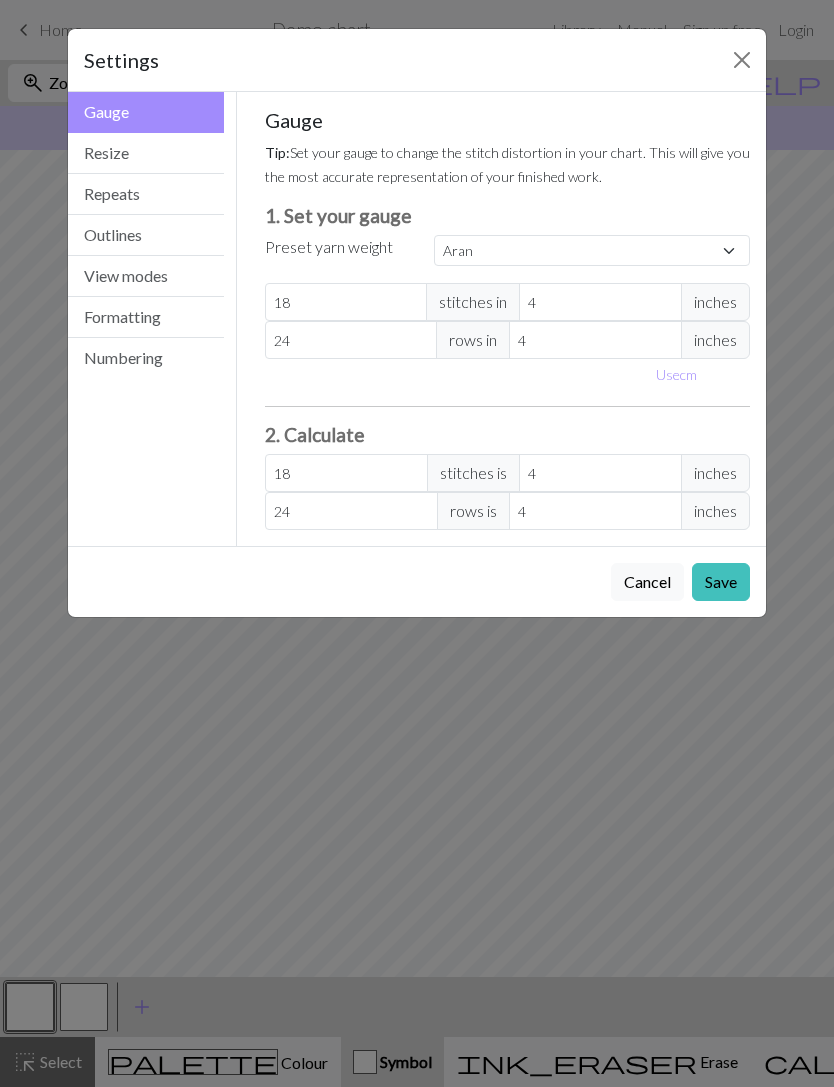 click on "Cancel" at bounding box center [647, 582] 